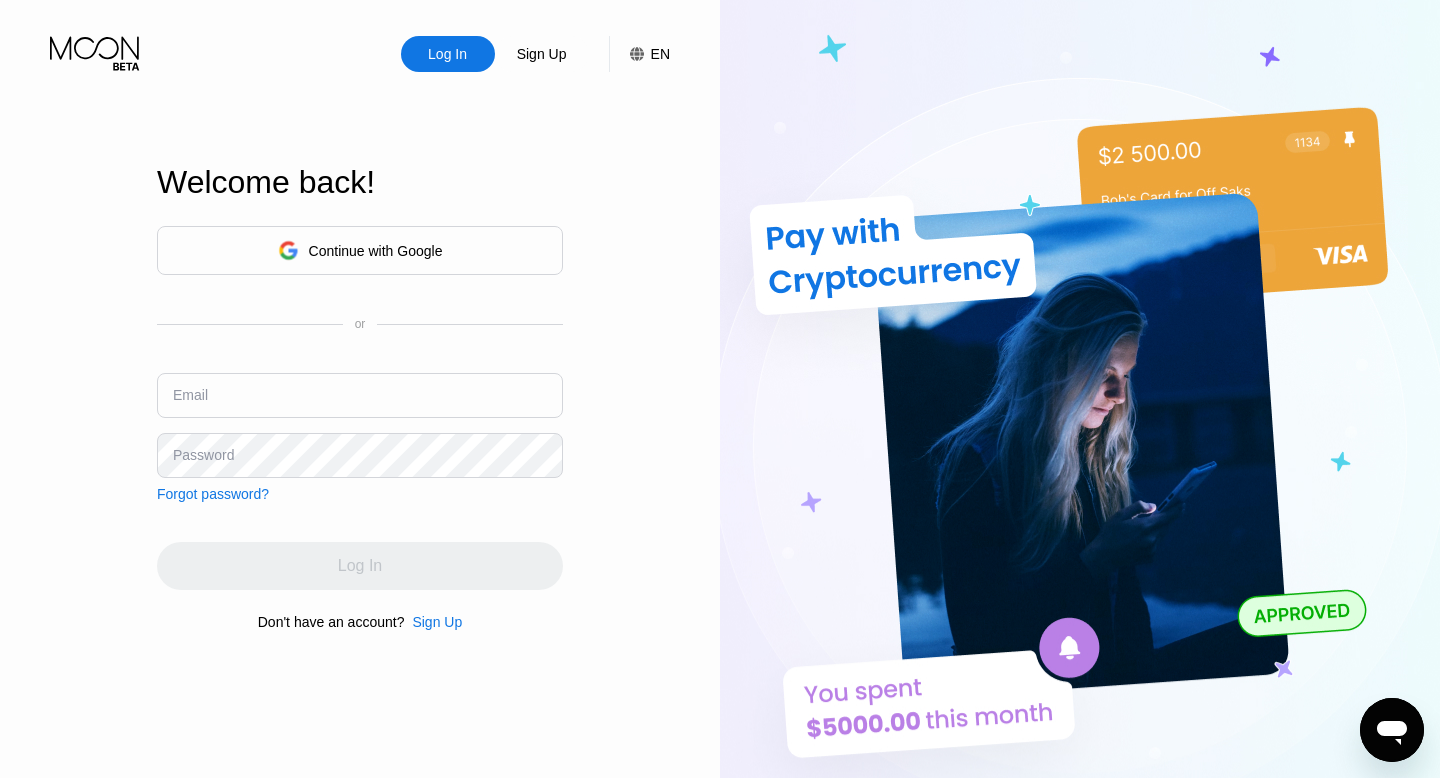 scroll, scrollTop: 0, scrollLeft: 0, axis: both 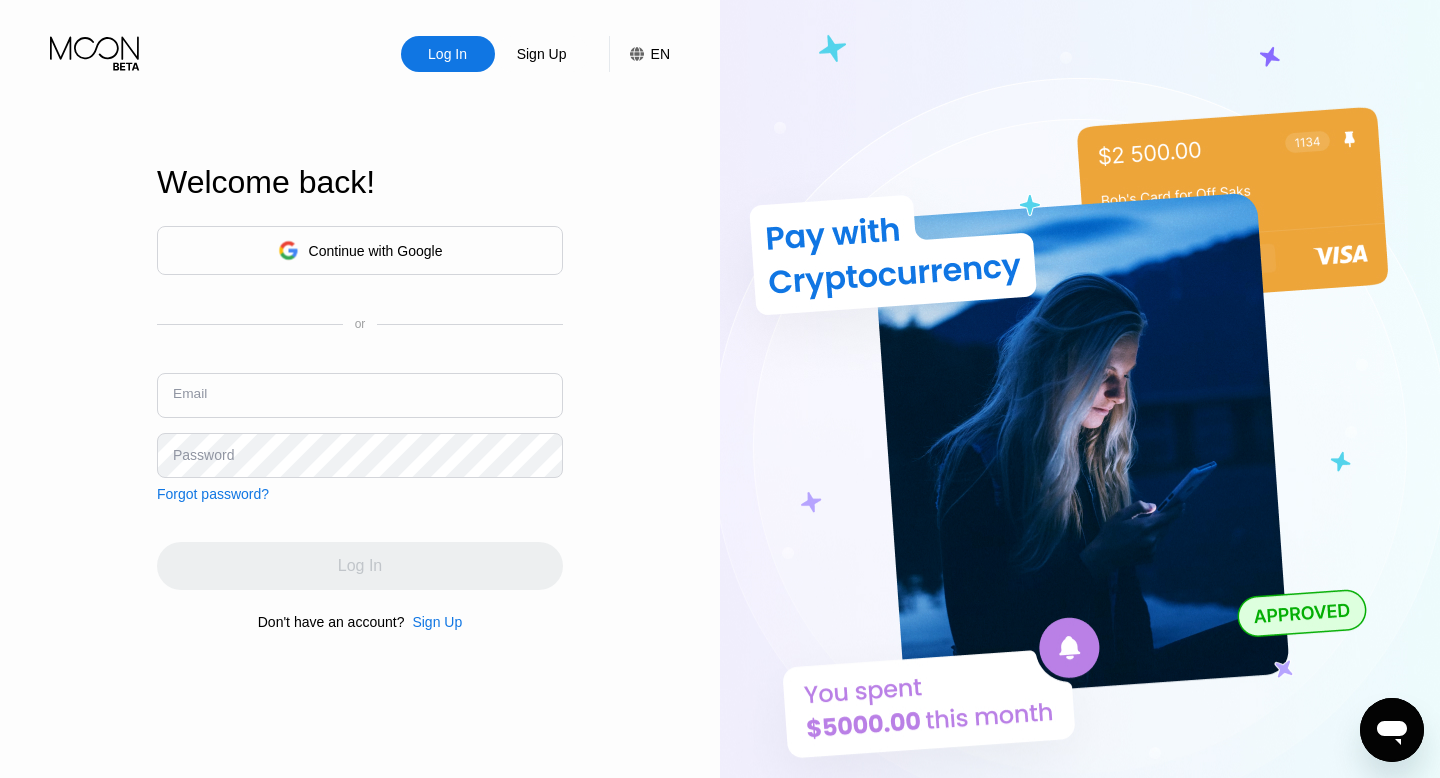 click at bounding box center [360, 395] 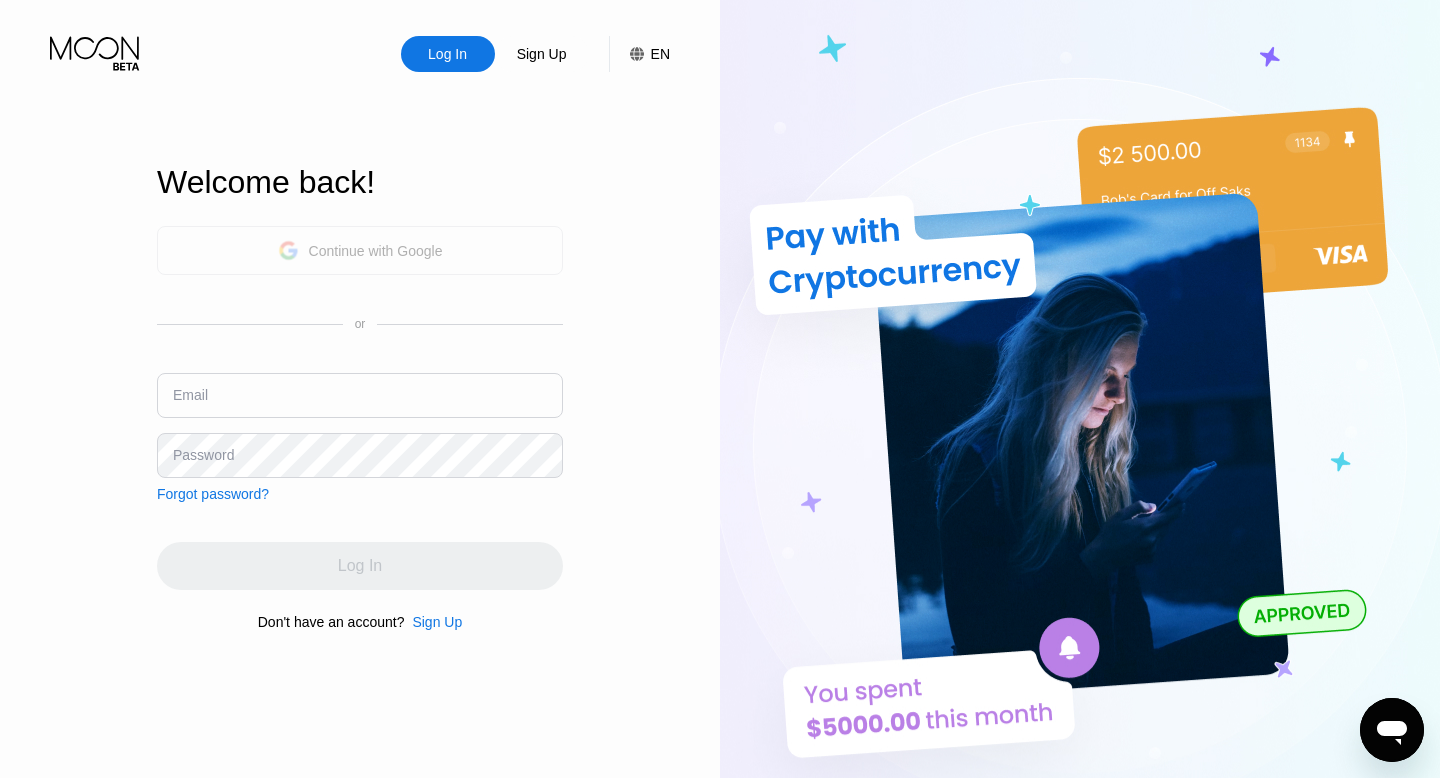 click on "Continue with Google" at bounding box center [376, 251] 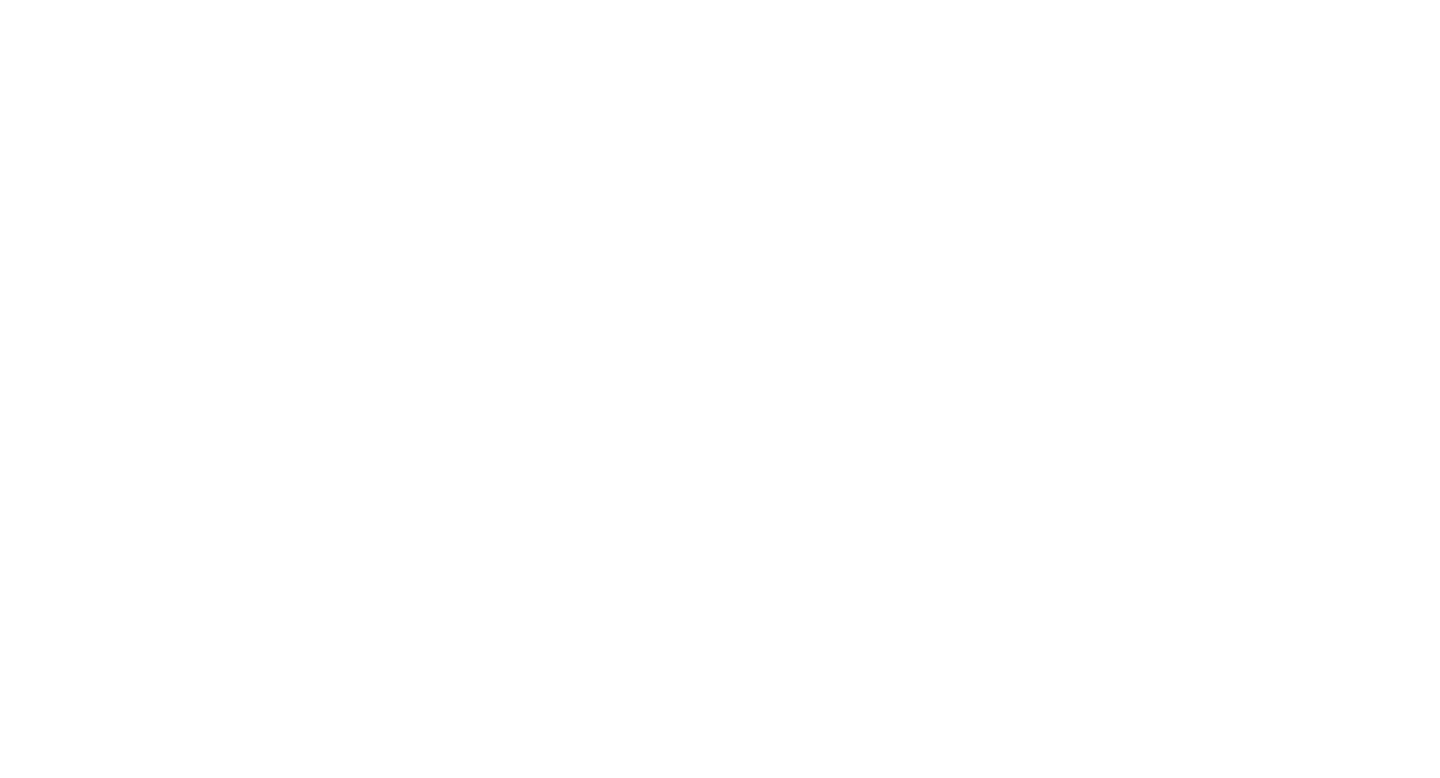 scroll, scrollTop: 0, scrollLeft: 0, axis: both 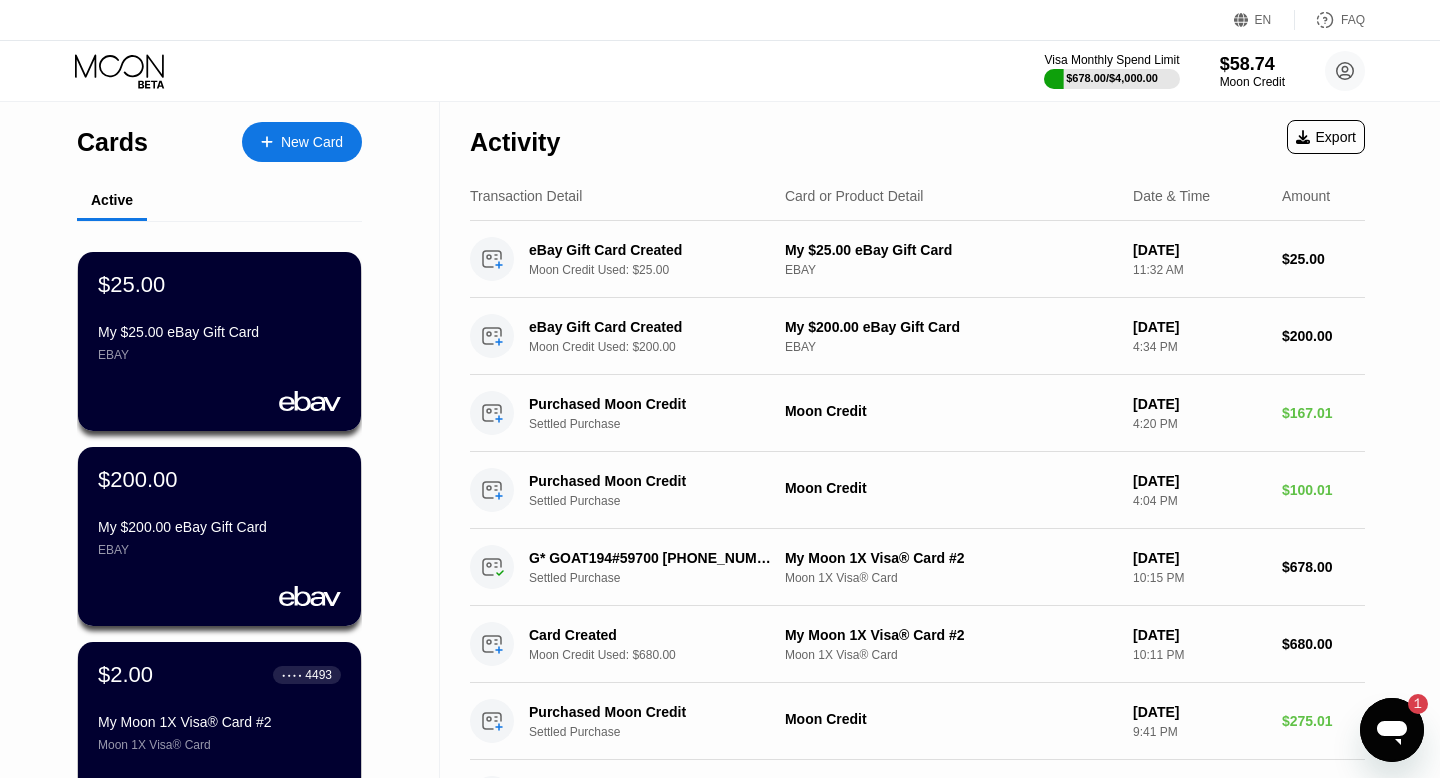 click 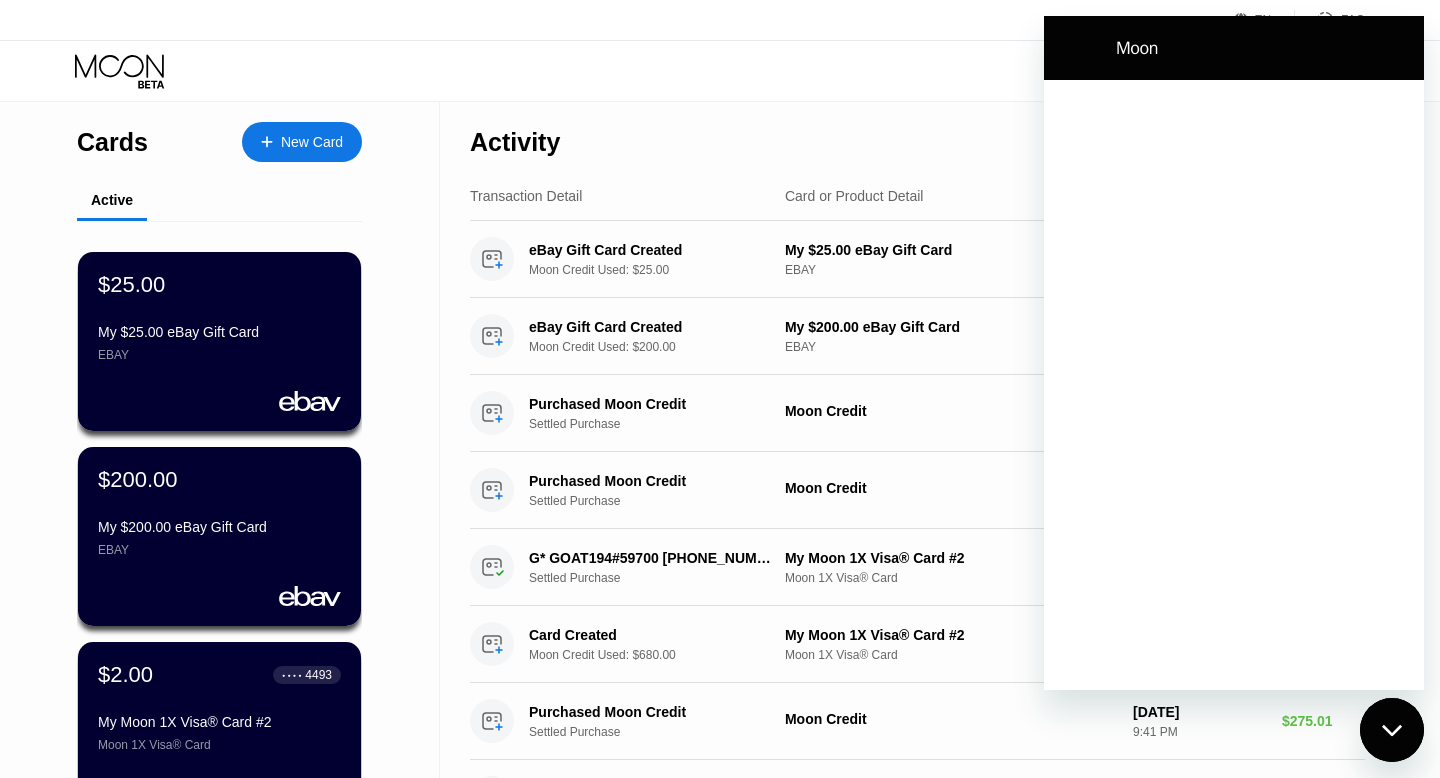 scroll, scrollTop: 0, scrollLeft: 0, axis: both 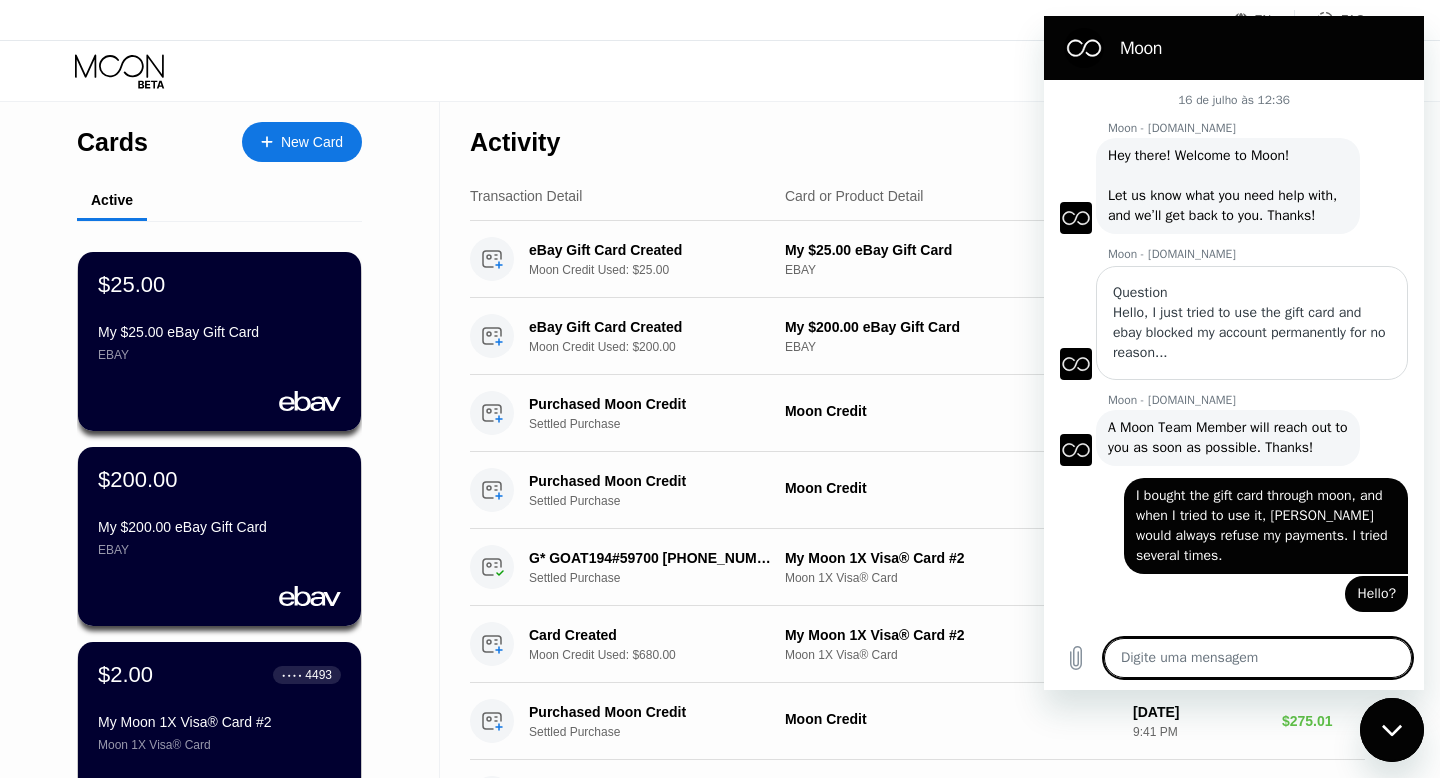 type on "x" 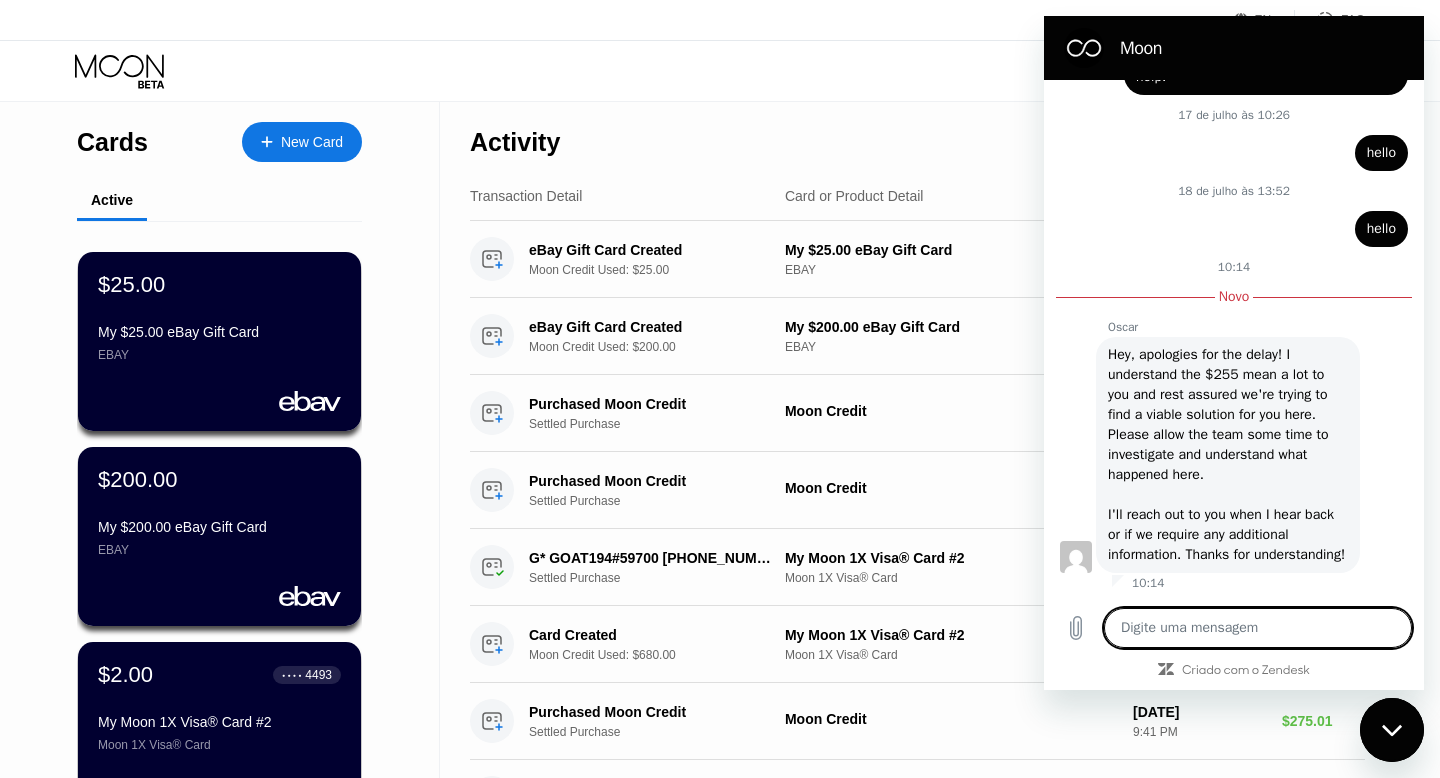 scroll, scrollTop: 2661, scrollLeft: 0, axis: vertical 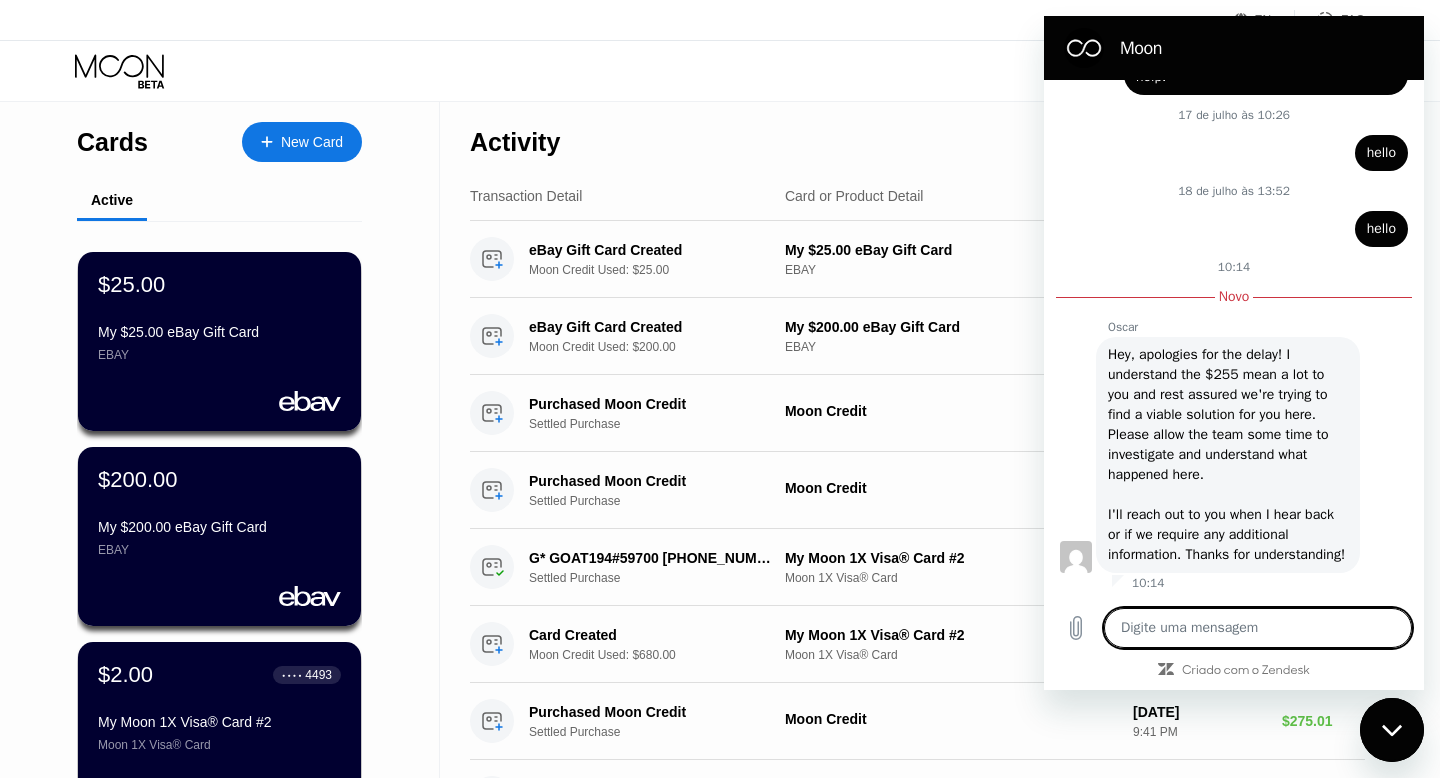 type on "H" 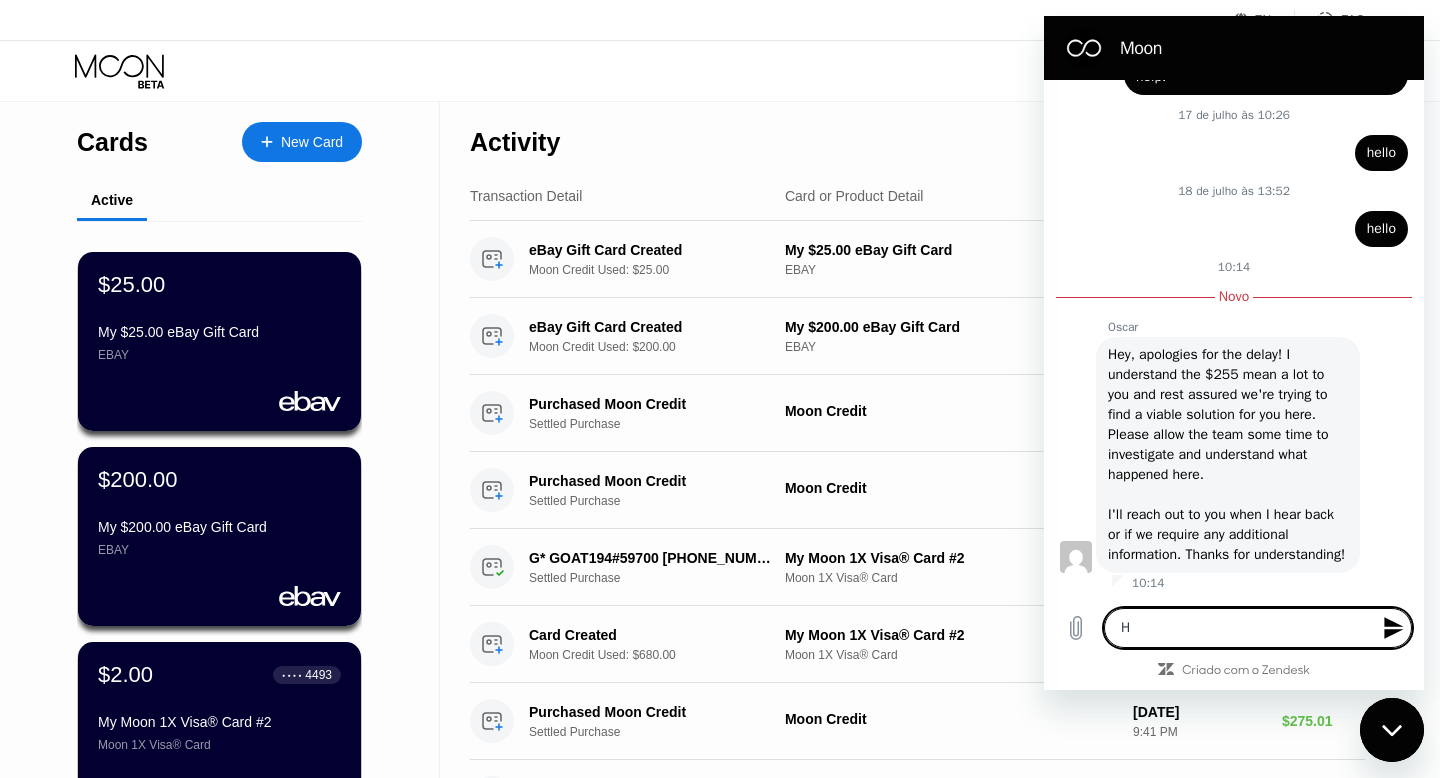 type on "He" 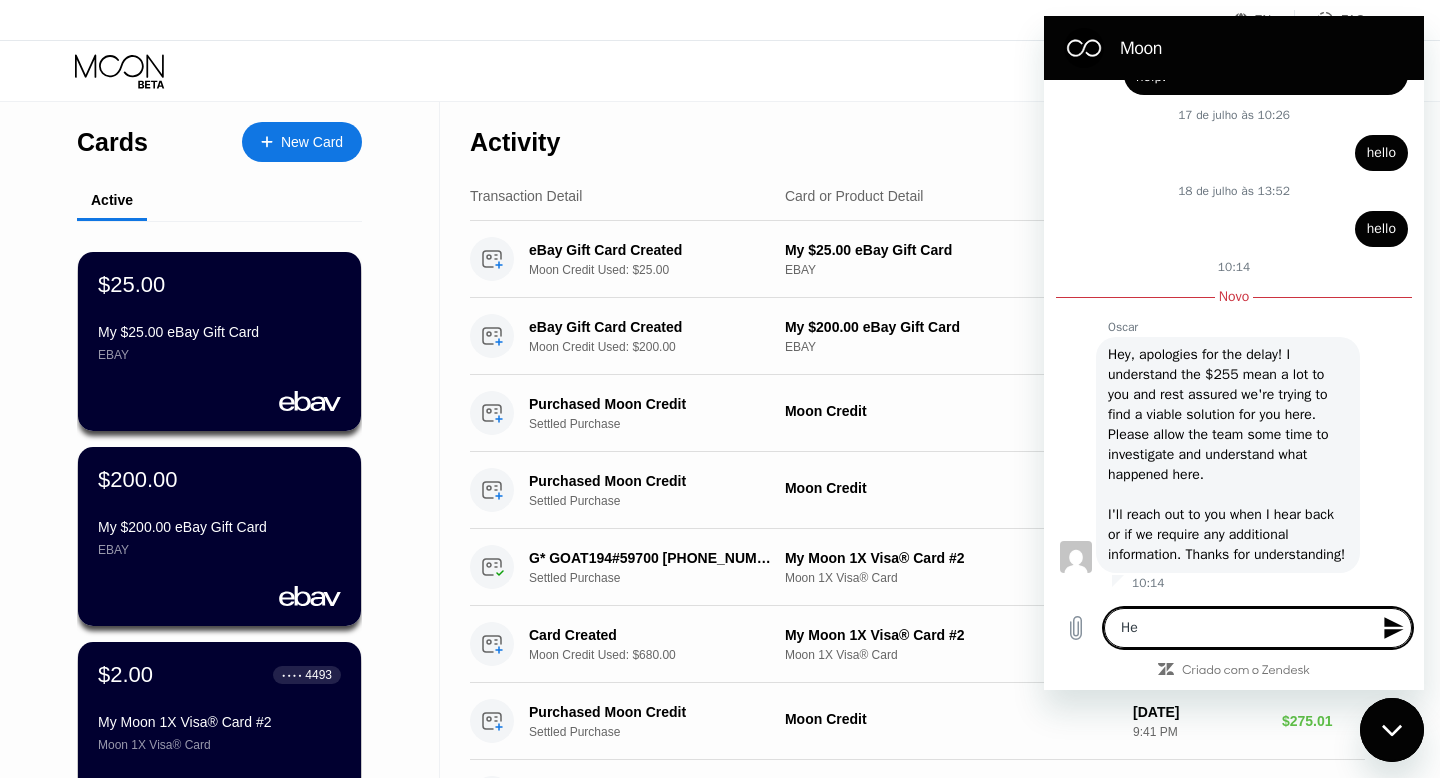 type on "Hel" 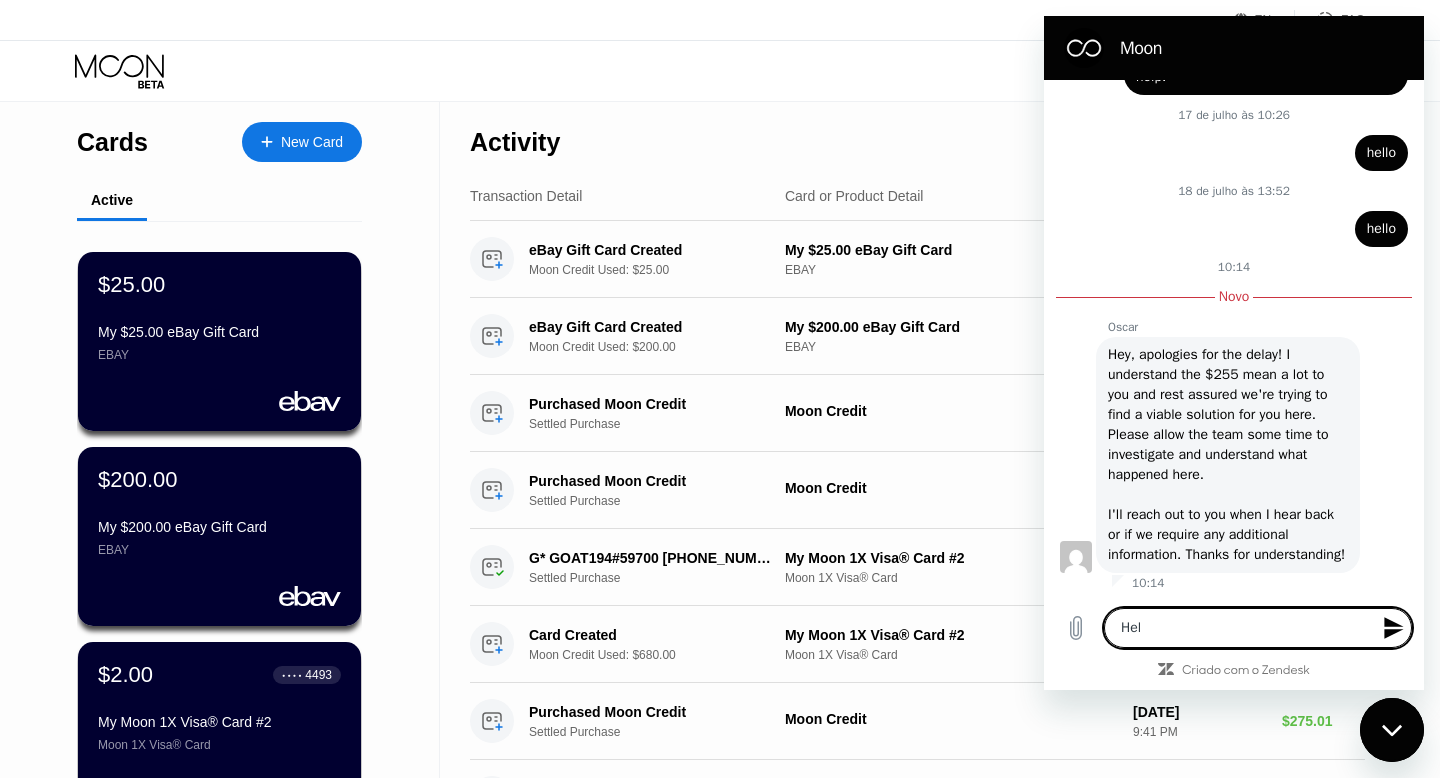 type on "Hell" 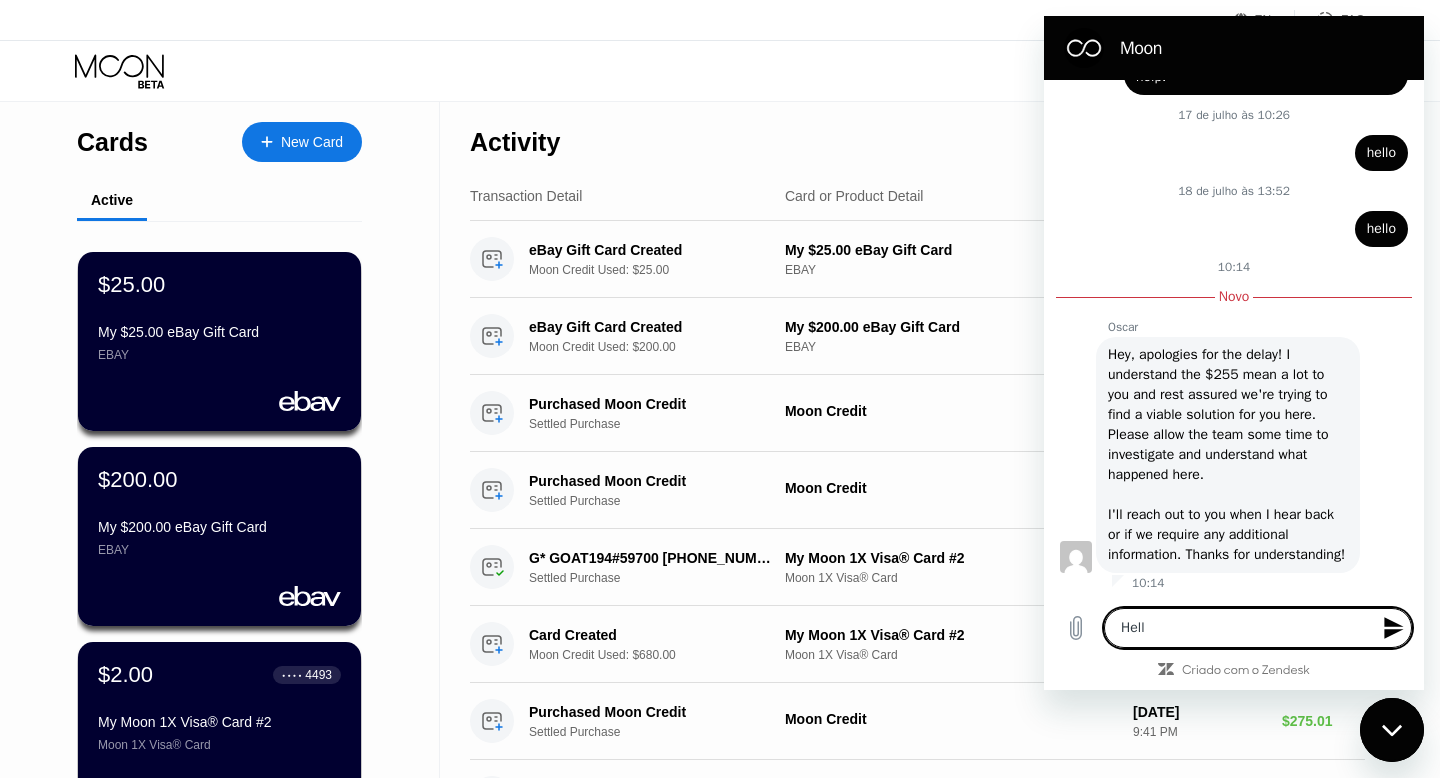 type on "Hello" 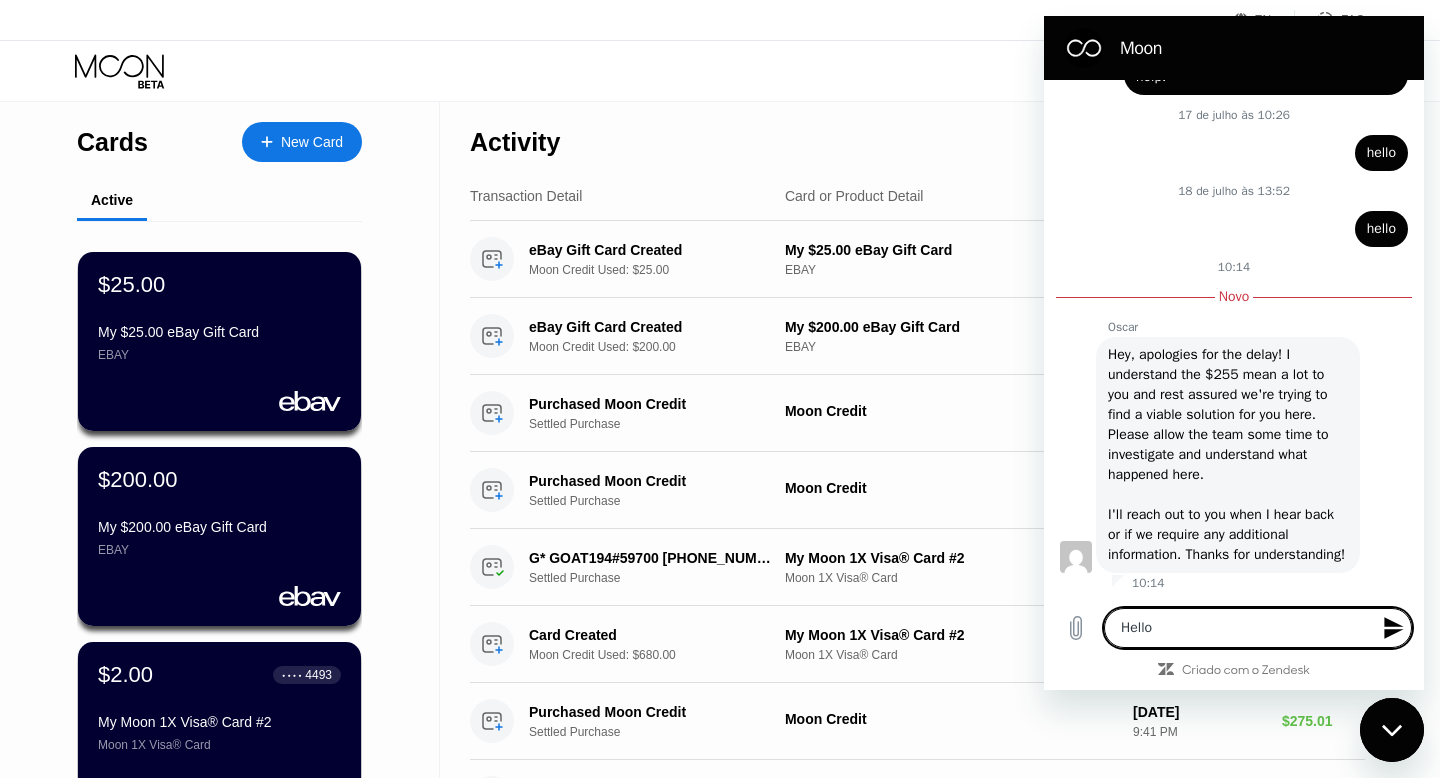 type on "Hello" 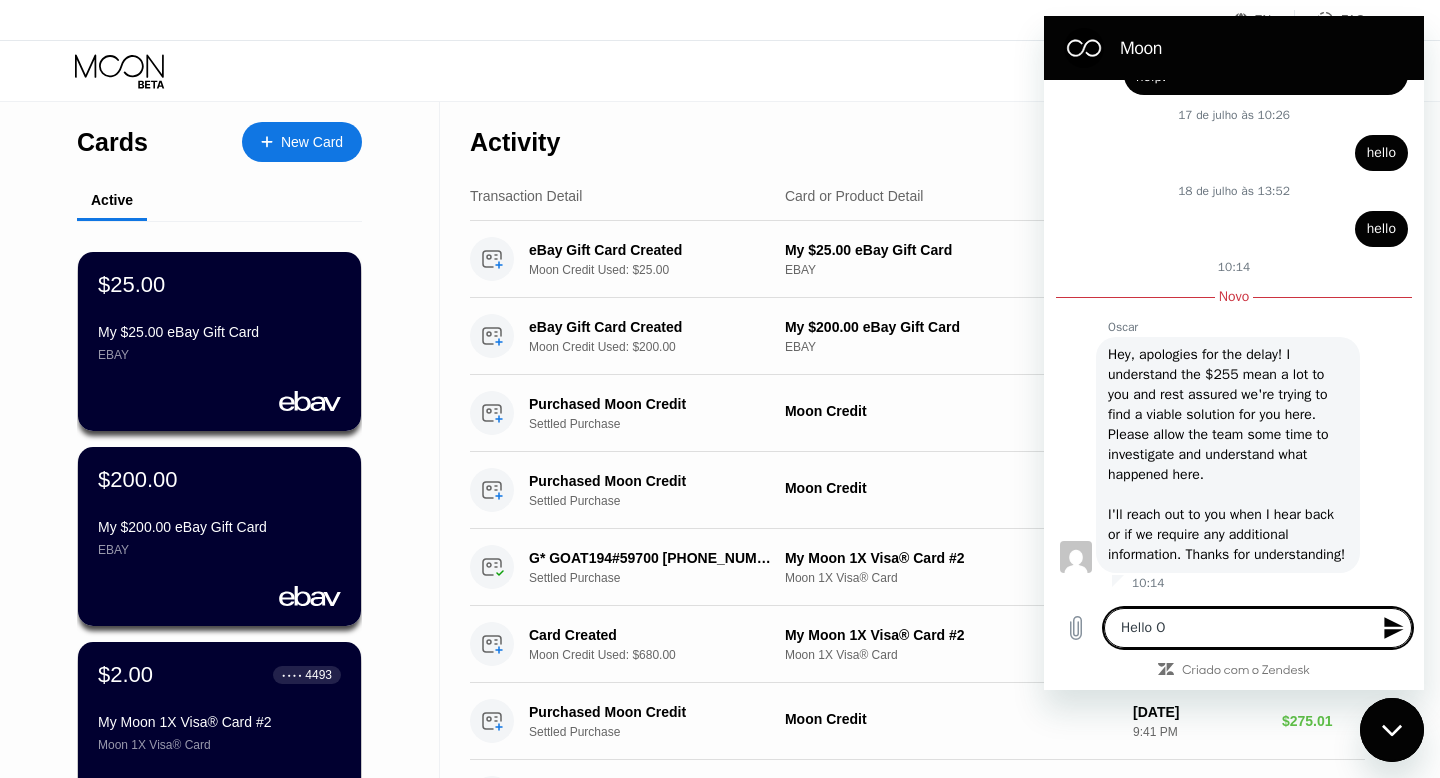 type on "Hello O" 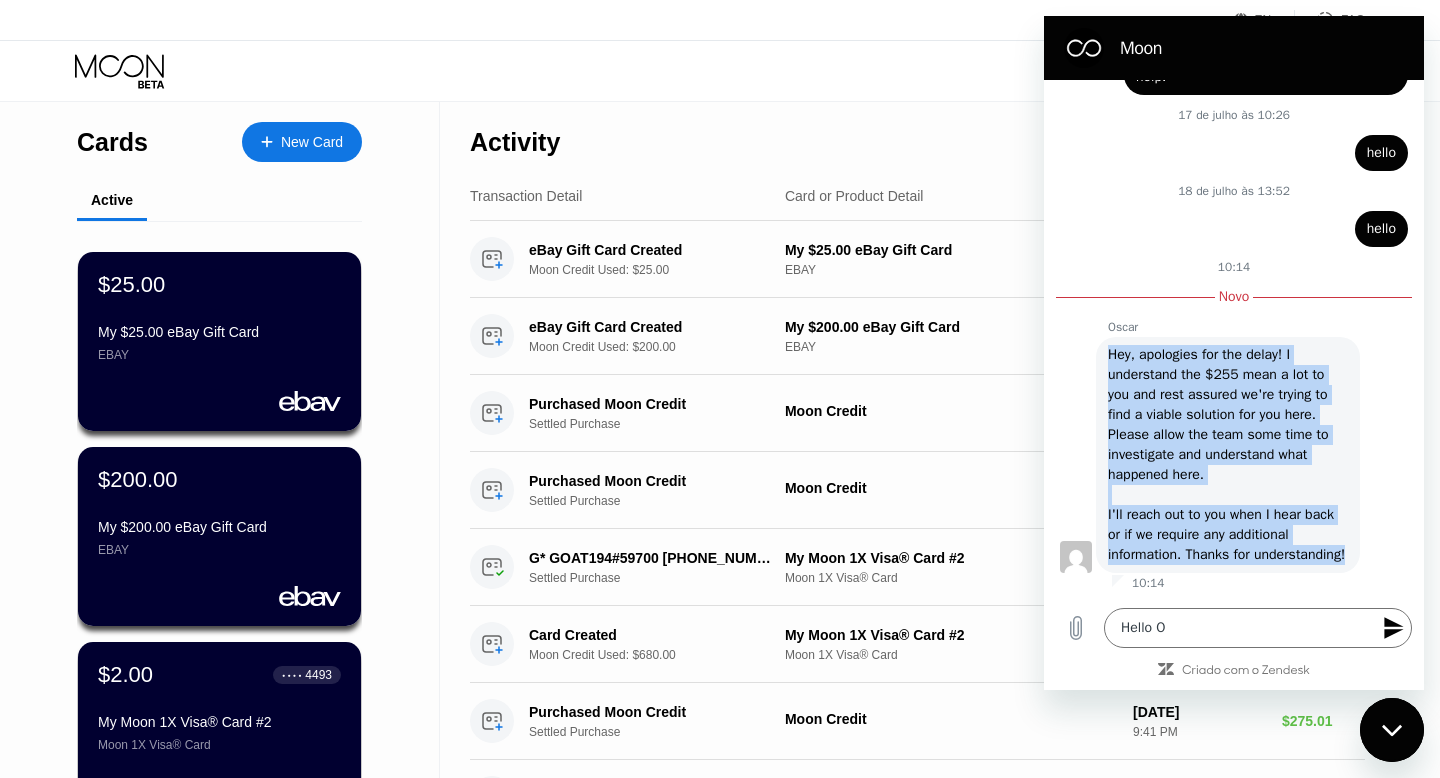 drag, startPoint x: 1109, startPoint y: 335, endPoint x: 1282, endPoint y: 562, distance: 285.40848 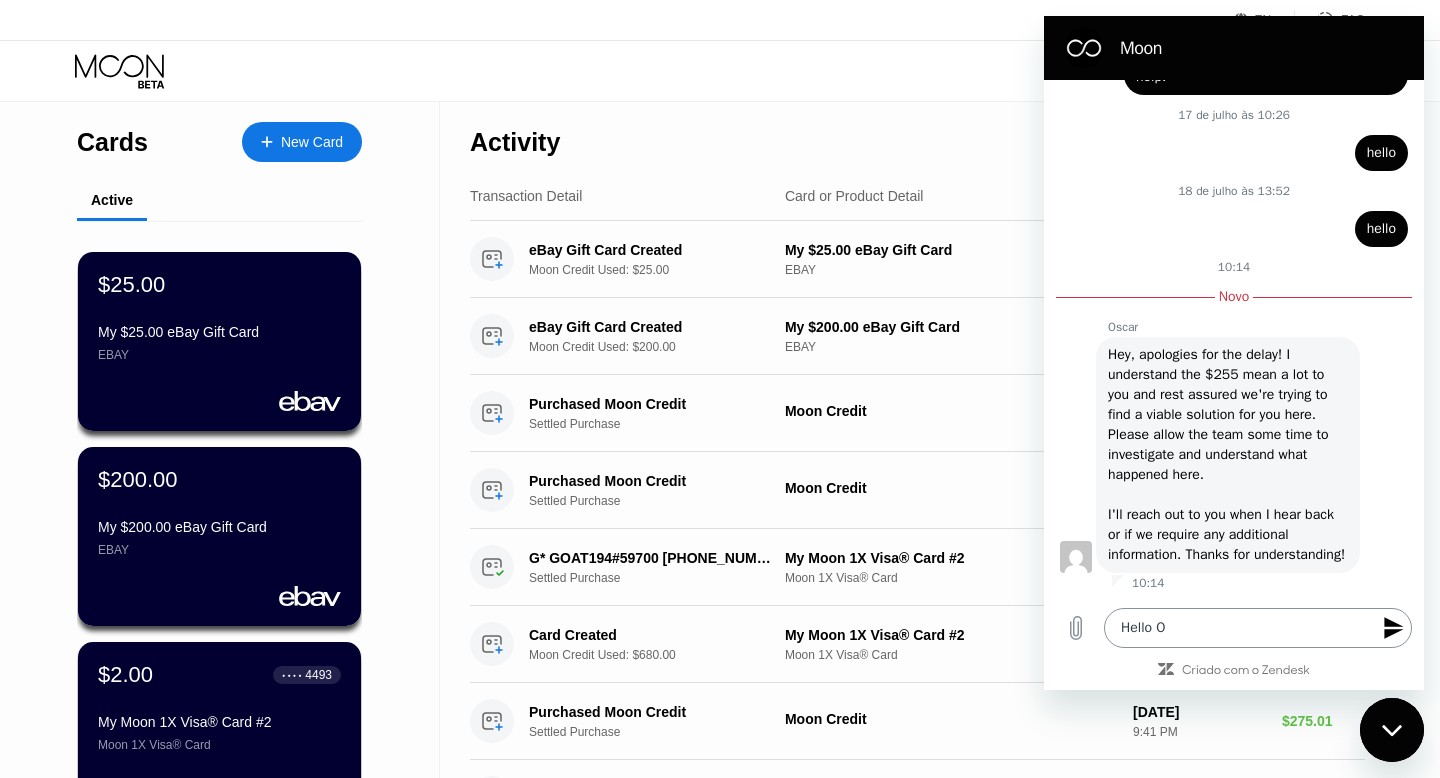 click on "Hello O" at bounding box center (1258, 628) 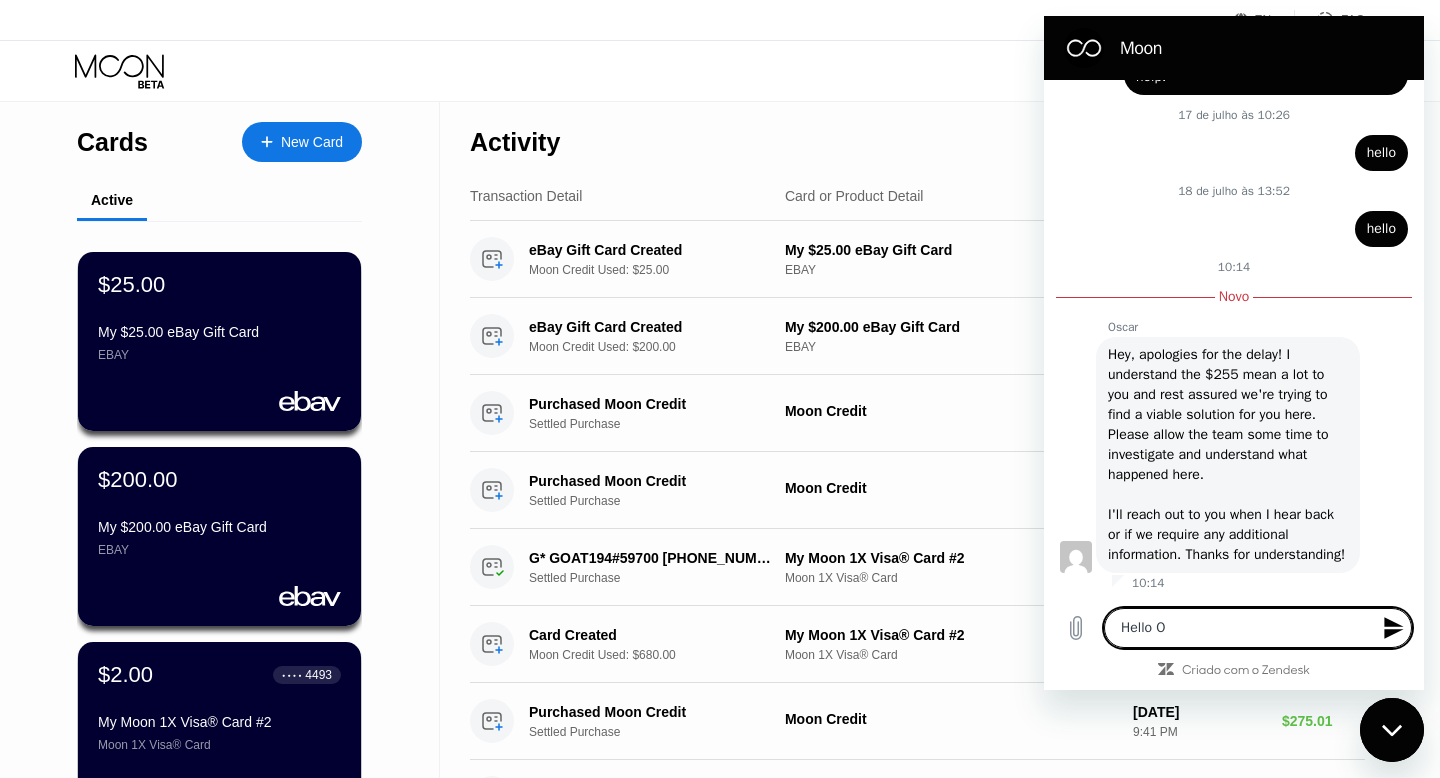 click on "Hello O" at bounding box center [1258, 628] 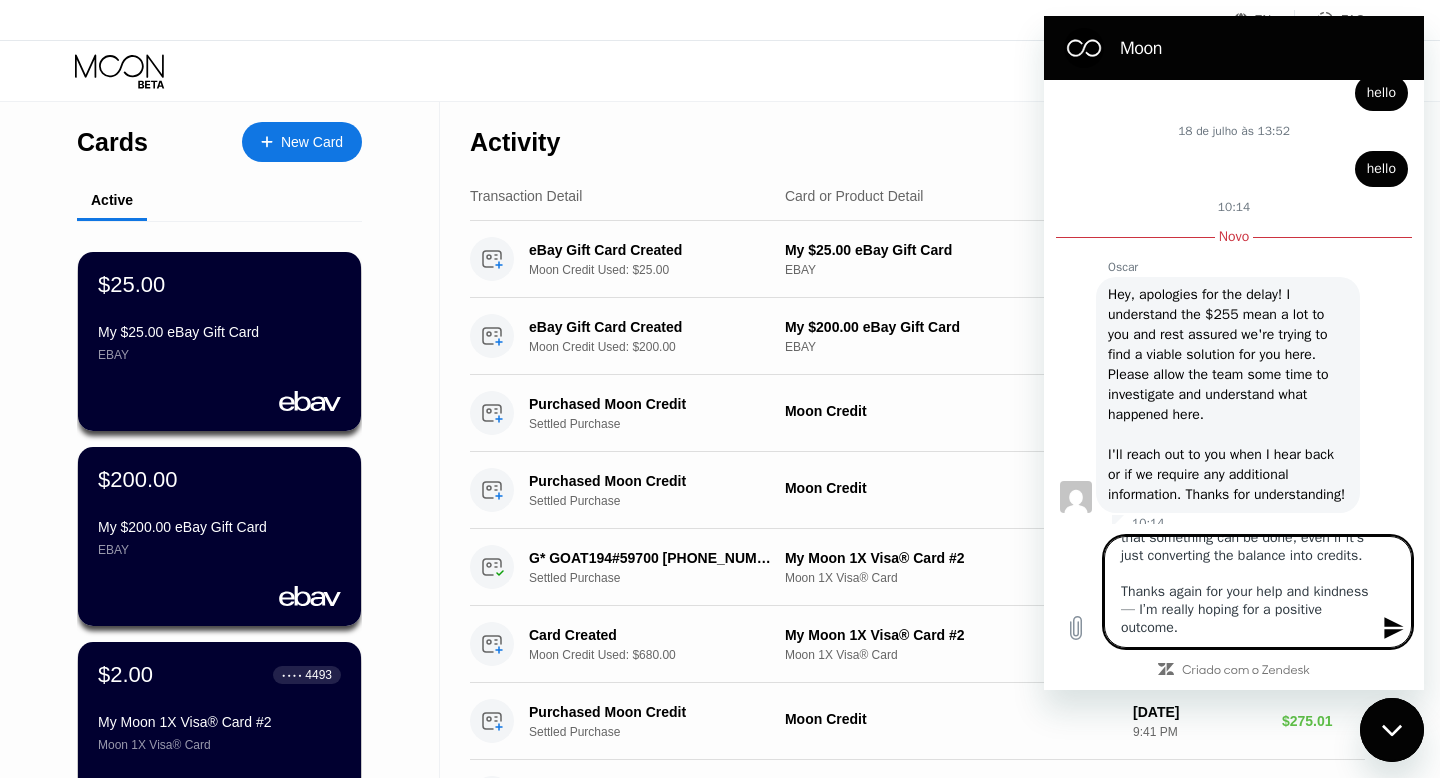 scroll, scrollTop: 9, scrollLeft: 0, axis: vertical 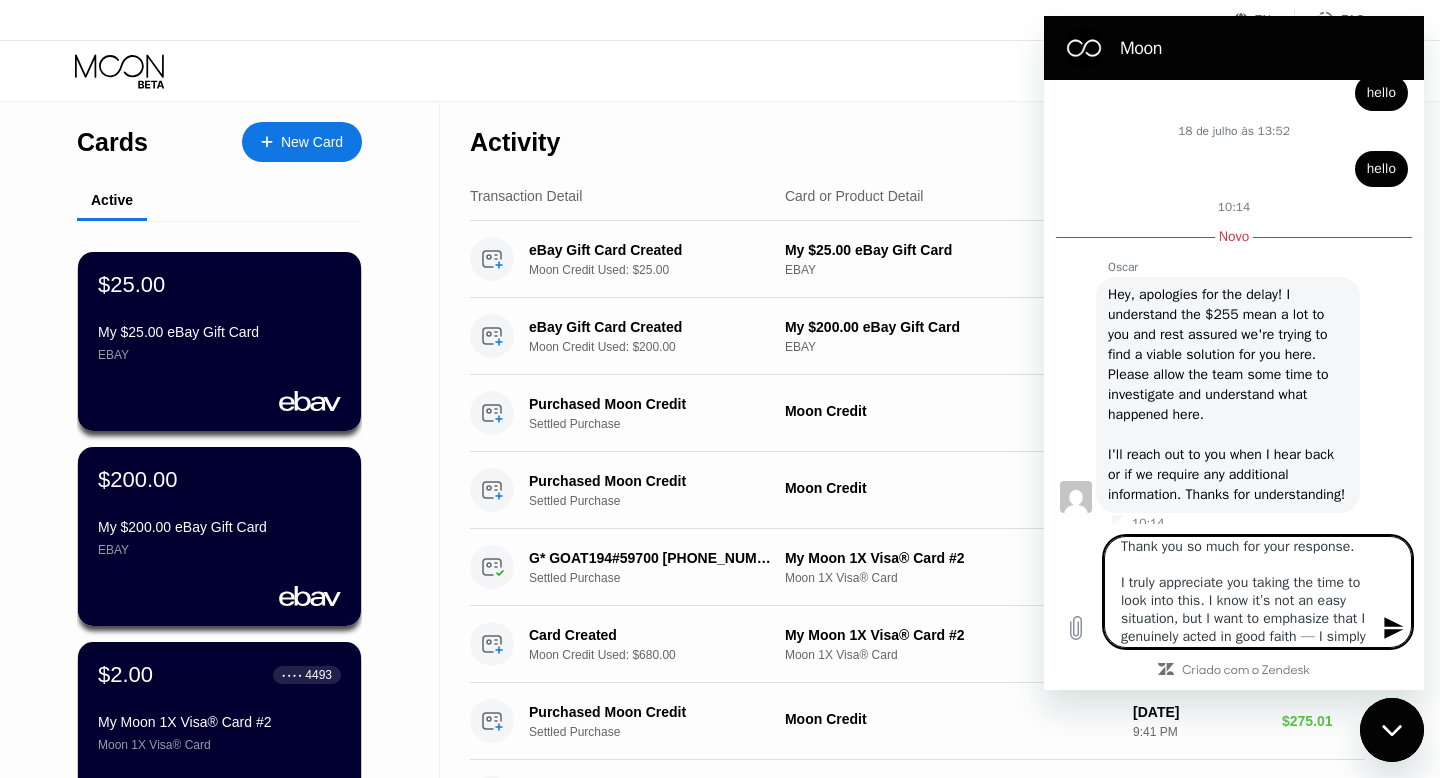 click on "Thank you so much for your response.
I truly appreciate you taking the time to look into this. I know it’s not an easy situation, but I want to emphasize that I genuinely acted in good faith — I simply bought gift cards to make a regular purchase, and unfortunately lost access before I could even use them.
This money means a lot to me right now, and it would be a huge relief to know that something can be done, even if it’s just converting the balance into credits.
Thanks again for your help and kindness — I’m really hoping for a positive outcome." at bounding box center (1258, 592) 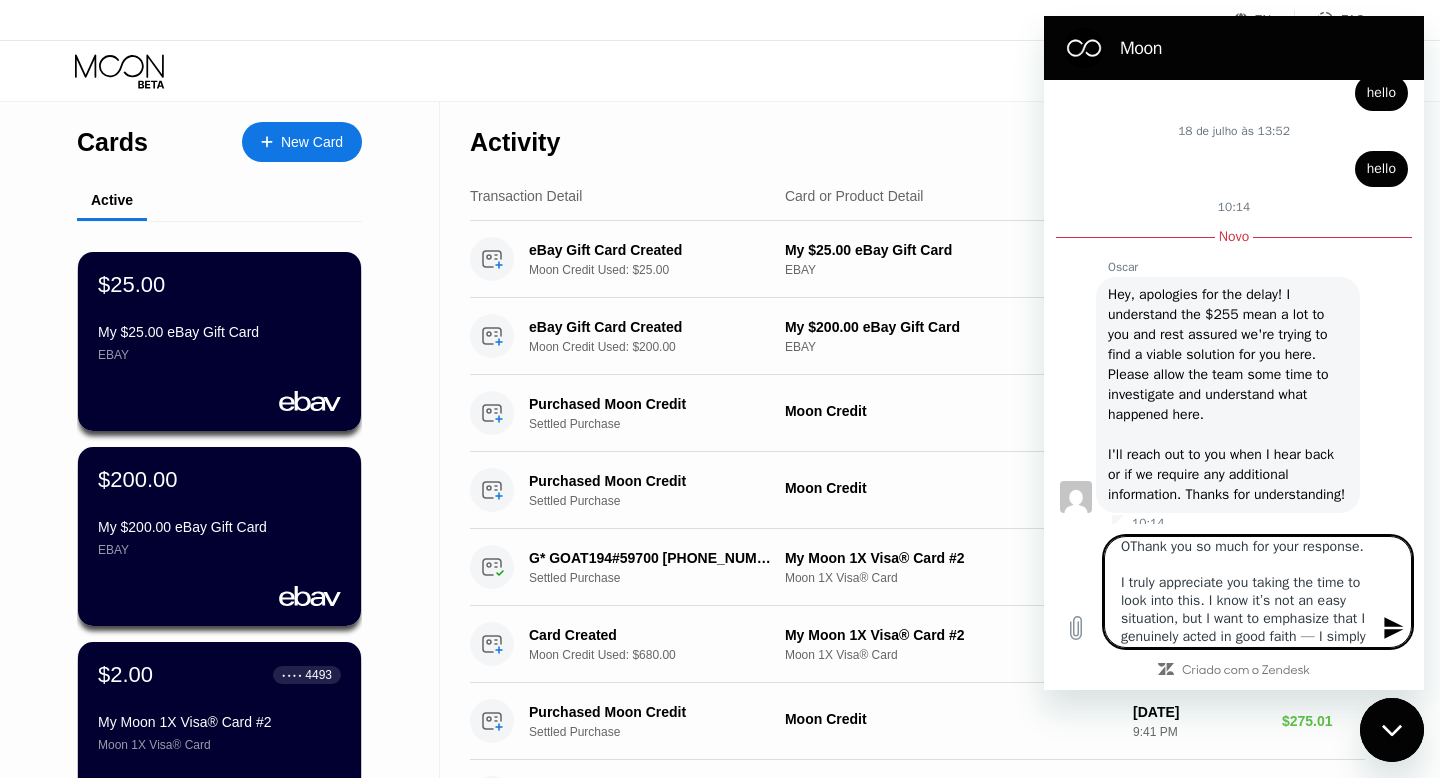 type on "OaThank you so much for your response.
I truly appreciate you taking the time to look into this. I know it’s not an easy situation, but I want to emphasize that I genuinely acted in good faith — I simply bought gift cards to make a regular purchase, and unfortunately lost access before I could even use them.
This money means a lot to me right now, and it would be a huge relief to know that something can be done, even if it’s just converting the balance into credits.
Thanks again for your help and kindness — I’m really hoping for a positive outcome." 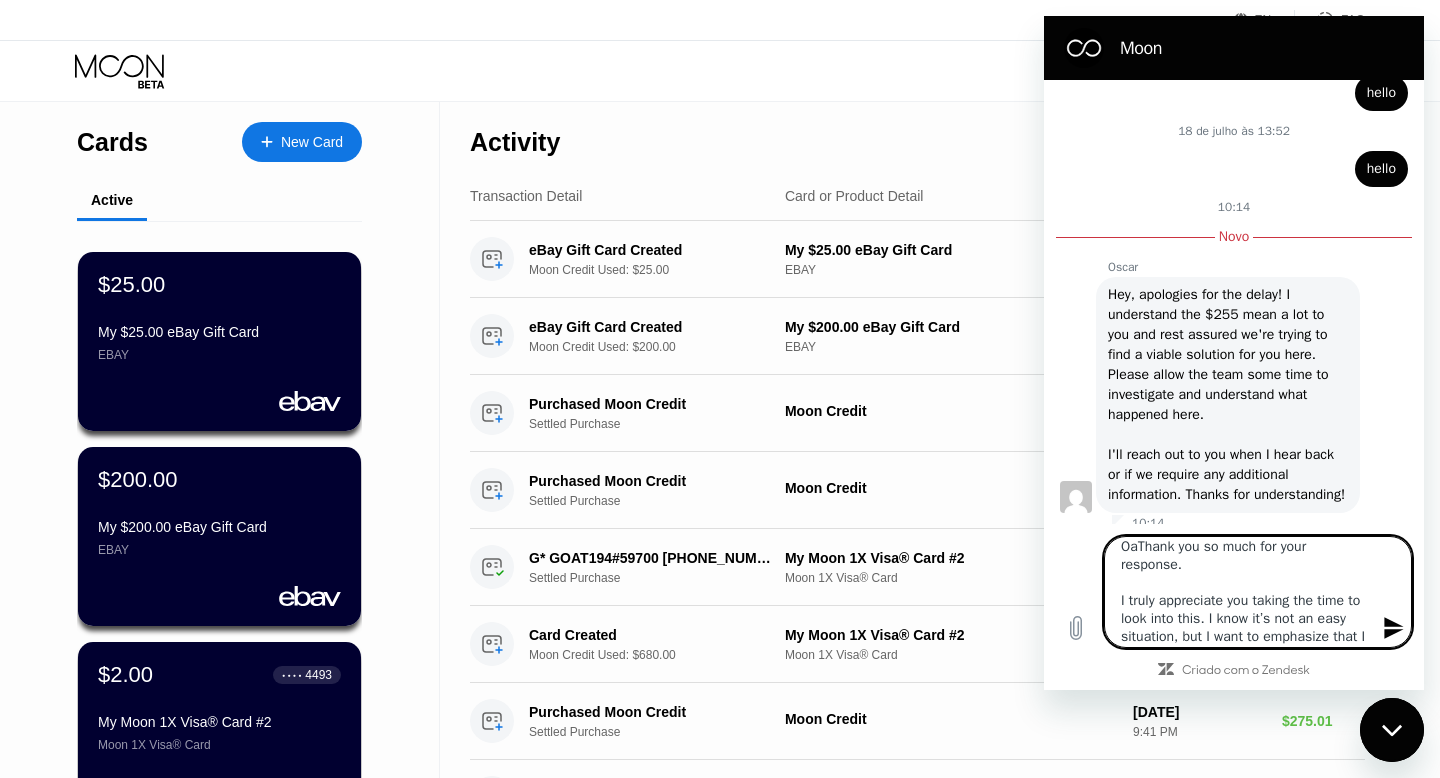 type on "OakThank you so much for your response.
I truly appreciate you taking the time to look into this. I know it’s not an easy situation, but I want to emphasize that I genuinely acted in good faith — I simply bought gift cards to make a regular purchase, and unfortunately lost access before I could even use them.
This money means a lot to me right now, and it would be a huge relief to know that something can be done, even if it’s just converting the balance into credits.
Thanks again for your help and kindness — I’m really hoping for a positive outcome." 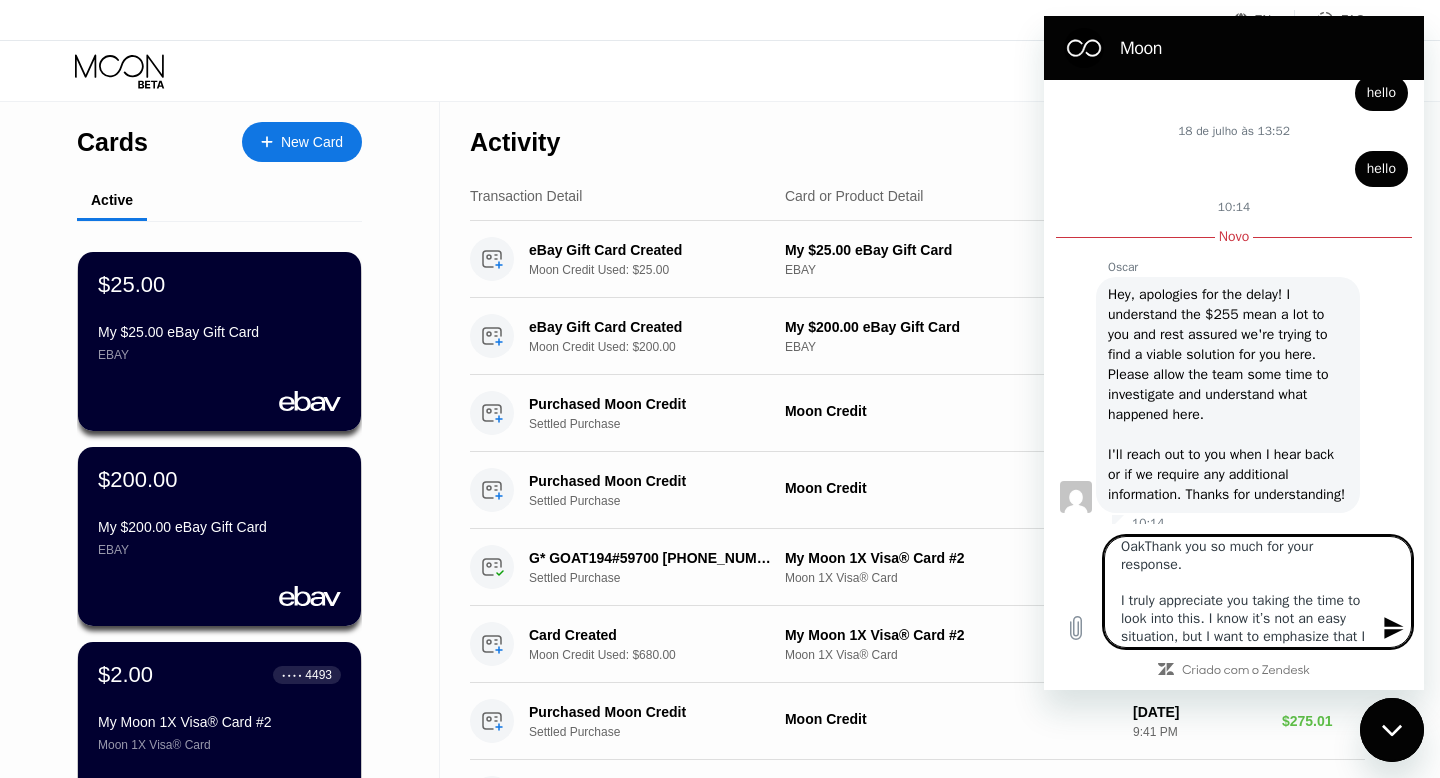 type on "OaThank you so much for your response.
I truly appreciate you taking the time to look into this. I know it’s not an easy situation, but I want to emphasize that I genuinely acted in good faith — I simply bought gift cards to make a regular purchase, and unfortunately lost access before I could even use them.
This money means a lot to me right now, and it would be a huge relief to know that something can be done, even if it’s just converting the balance into credits.
Thanks again for your help and kindness — I’m really hoping for a positive outcome." 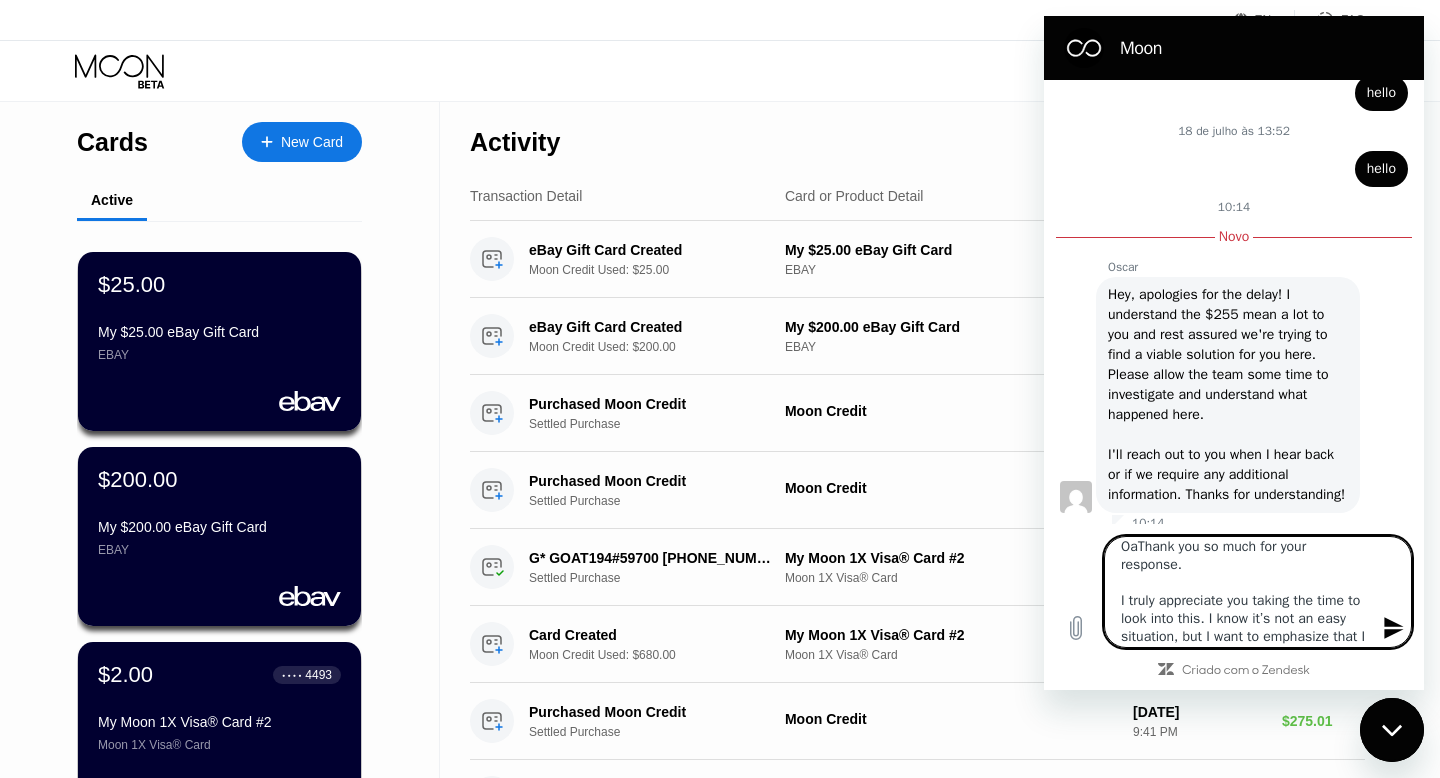 type on "OThank you so much for your response.
I truly appreciate you taking the time to look into this. I know it’s not an easy situation, but I want to emphasize that I genuinely acted in good faith — I simply bought gift cards to make a regular purchase, and unfortunately lost access before I could even use them.
This money means a lot to me right now, and it would be a huge relief to know that something can be done, even if it’s just converting the balance into credits.
Thanks again for your help and kindness — I’m really hoping for a positive outcome." 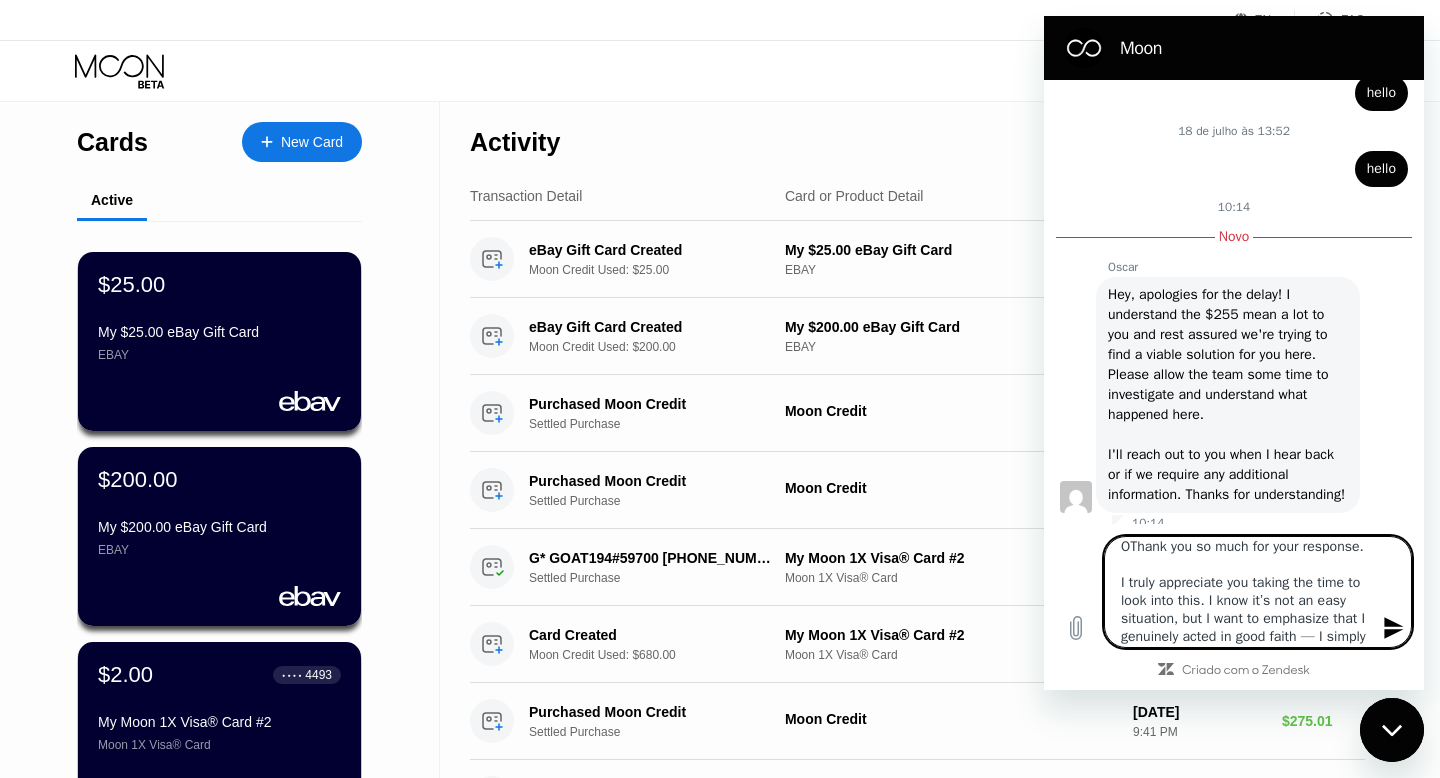 type on "OkThank you so much for your response.
I truly appreciate you taking the time to look into this. I know it’s not an easy situation, but I want to emphasize that I genuinely acted in good faith — I simply bought gift cards to make a regular purchase, and unfortunately lost access before I could even use them.
This money means a lot to me right now, and it would be a huge relief to know that something can be done, even if it’s just converting the balance into credits.
Thanks again for your help and kindness — I’m really hoping for a positive outcome." 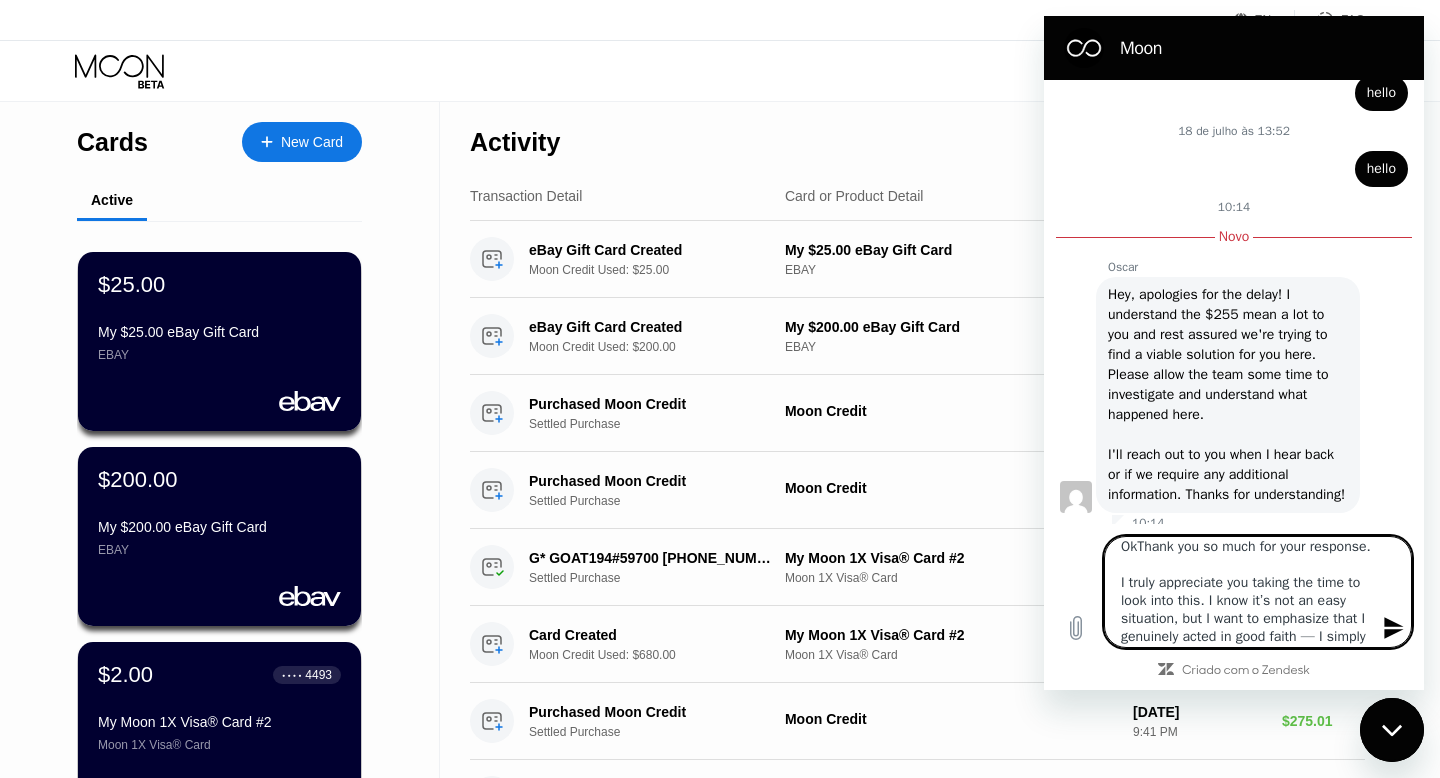 type on "OkaThank you so much for your response.
I truly appreciate you taking the time to look into this. I know it’s not an easy situation, but I want to emphasize that I genuinely acted in good faith — I simply bought gift cards to make a regular purchase, and unfortunately lost access before I could even use them.
This money means a lot to me right now, and it would be a huge relief to know that something can be done, even if it’s just converting the balance into credits.
Thanks again for your help and kindness — I’m really hoping for a positive outcome." 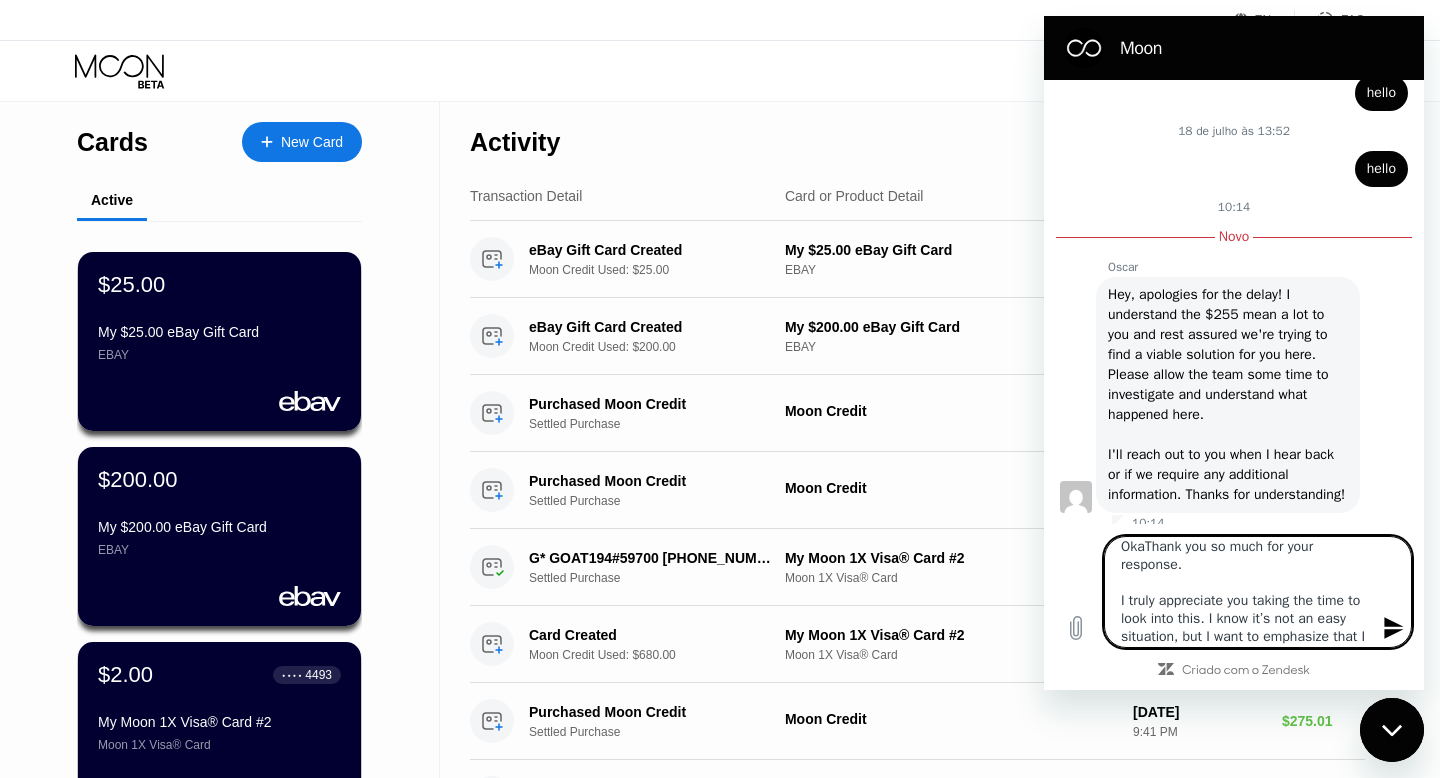 type on "OkayThank you so much for your response.
I truly appreciate you taking the time to look into this. I know it’s not an easy situation, but I want to emphasize that I genuinely acted in good faith — I simply bought gift cards to make a regular purchase, and unfortunately lost access before I could even use them.
This money means a lot to me right now, and it would be a huge relief to know that something can be done, even if it’s just converting the balance into credits.
Thanks again for your help and kindness — I’m really hoping for a positive outcome." 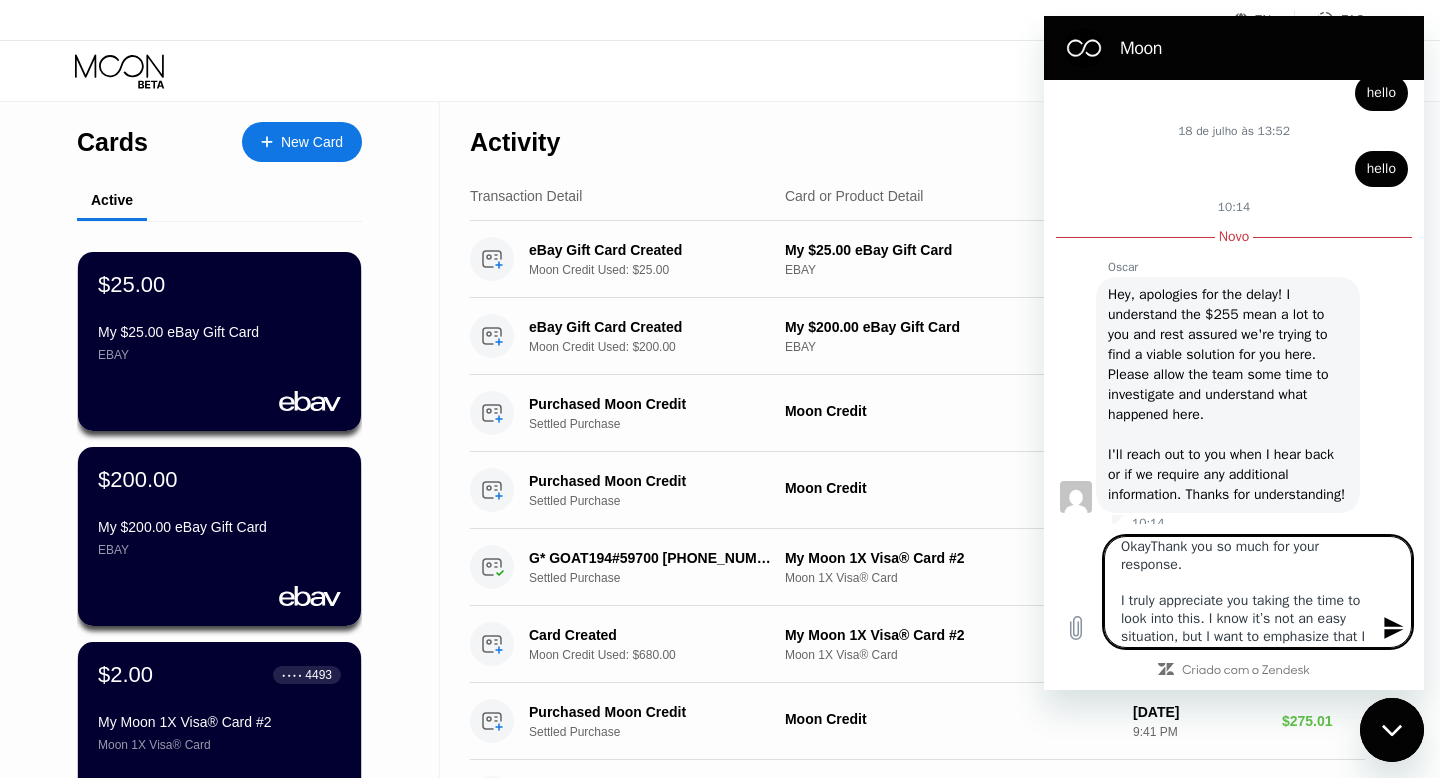 type on "Okay Thank you so much for your response.
I truly appreciate you taking the time to look into this. I know it’s not an easy situation, but I want to emphasize that I genuinely acted in good faith — I simply bought gift cards to make a regular purchase, and unfortunately lost access before I could even use them.
This money means a lot to me right now, and it would be a huge relief to know that something can be done, even if it’s just converting the balance into credits.
Thanks again for your help and kindness — I’m really hoping for a positive outcome." 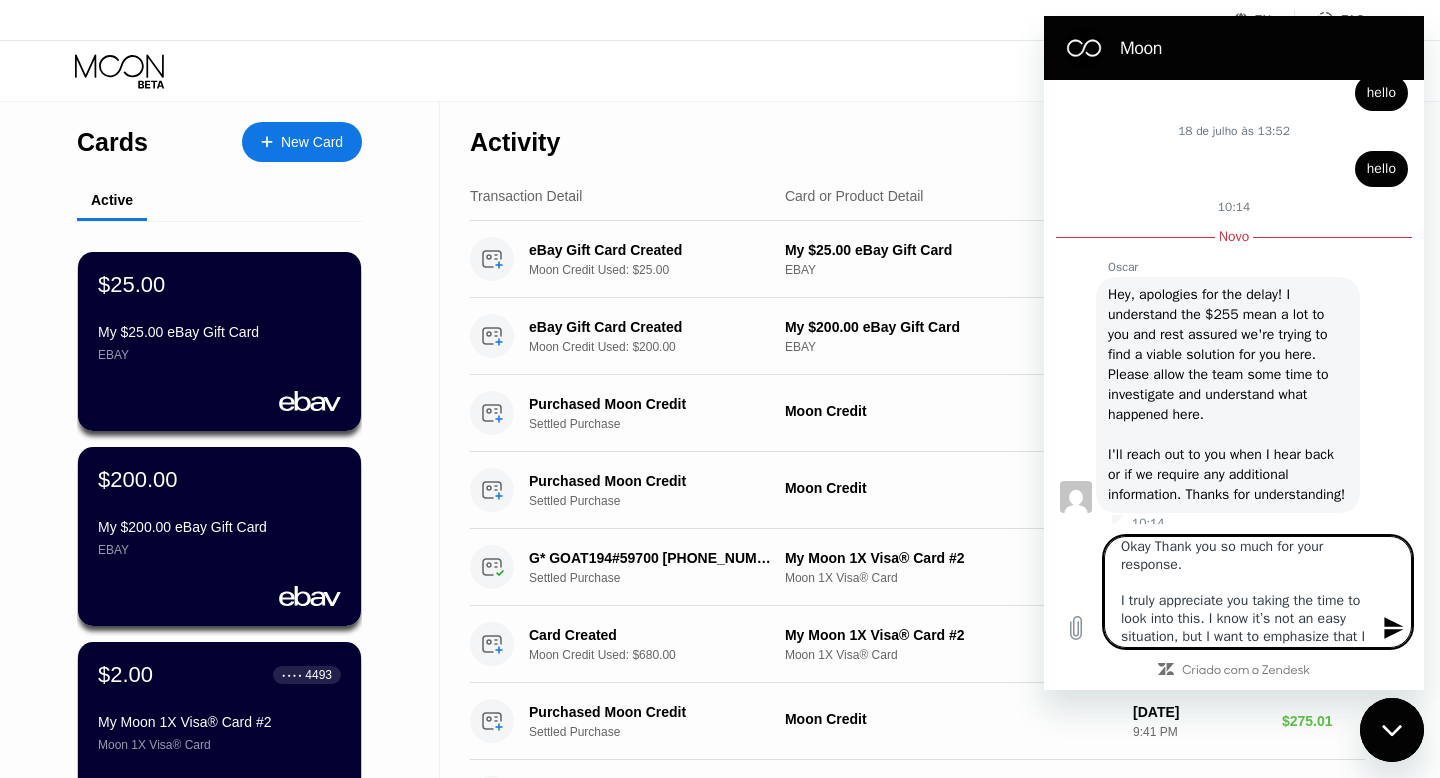 type on "Okay OThank you so much for your response.
I truly appreciate you taking the time to look into this. I know it’s not an easy situation, but I want to emphasize that I genuinely acted in good faith — I simply bought gift cards to make a regular purchase, and unfortunately lost access before I could even use them.
This money means a lot to me right now, and it would be a huge relief to know that something can be done, even if it’s just converting the balance into credits.
Thanks again for your help and kindness — I’m really hoping for a positive outcome." 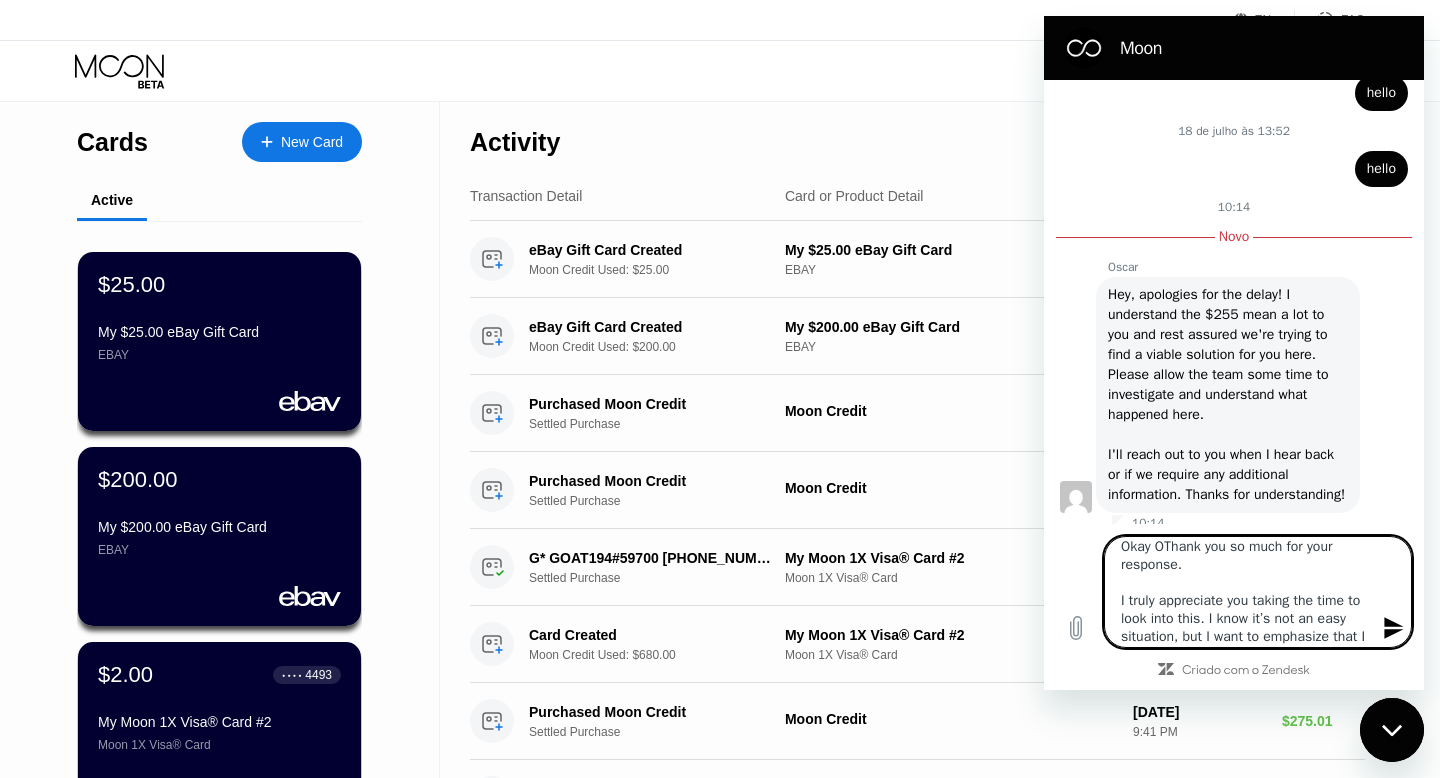 type on "Okay OsThank you so much for your response.
I truly appreciate you taking the time to look into this. I know it’s not an easy situation, but I want to emphasize that I genuinely acted in good faith — I simply bought gift cards to make a regular purchase, and unfortunately lost access before I could even use them.
This money means a lot to me right now, and it would be a huge relief to know that something can be done, even if it’s just converting the balance into credits.
Thanks again for your help and kindness — I’m really hoping for a positive outcome." 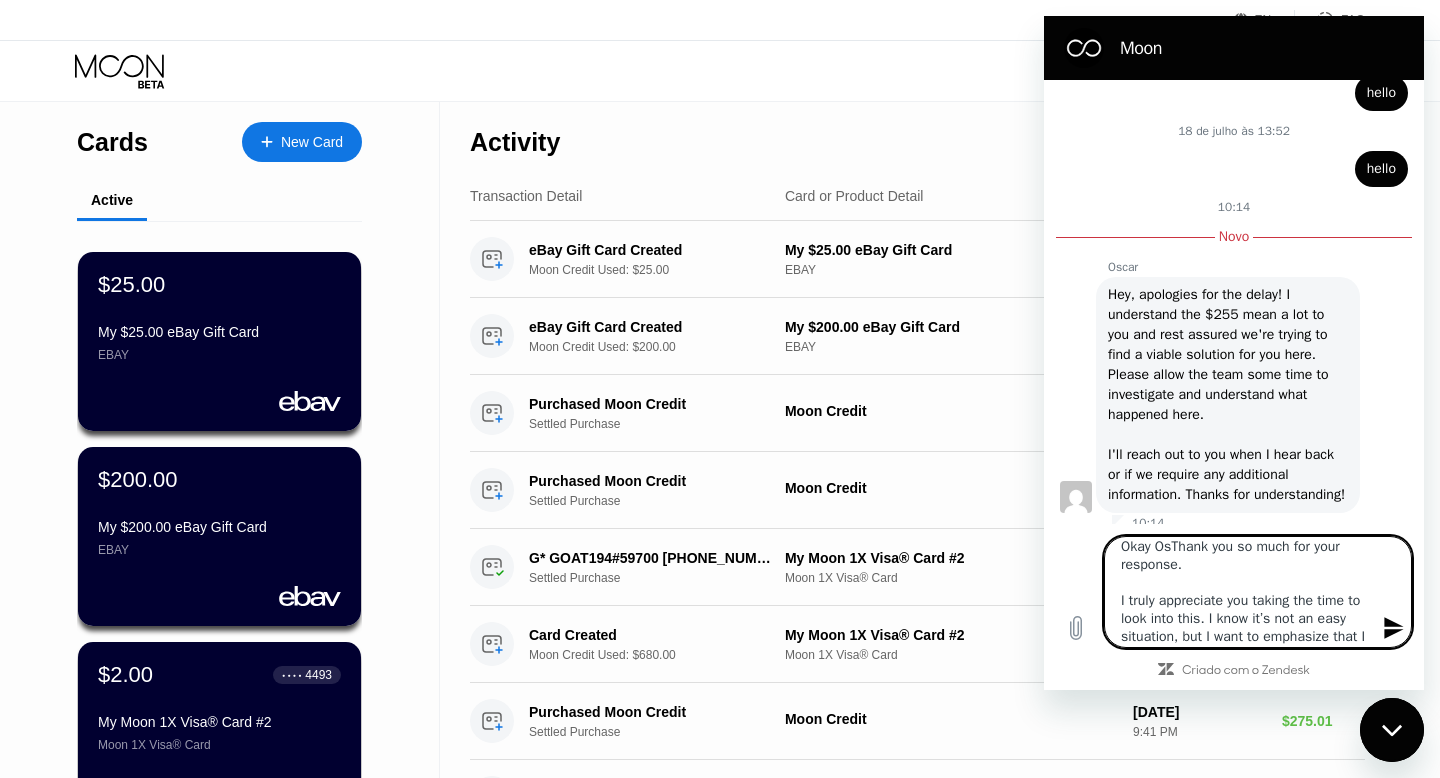 type on "Okay OscThank you so much for your response.
I truly appreciate you taking the time to look into this. I know it’s not an easy situation, but I want to emphasize that I genuinely acted in good faith — I simply bought gift cards to make a regular purchase, and unfortunately lost access before I could even use them.
This money means a lot to me right now, and it would be a huge relief to know that something can be done, even if it’s just converting the balance into credits.
Thanks again for your help and kindness — I’m really hoping for a positive outcome." 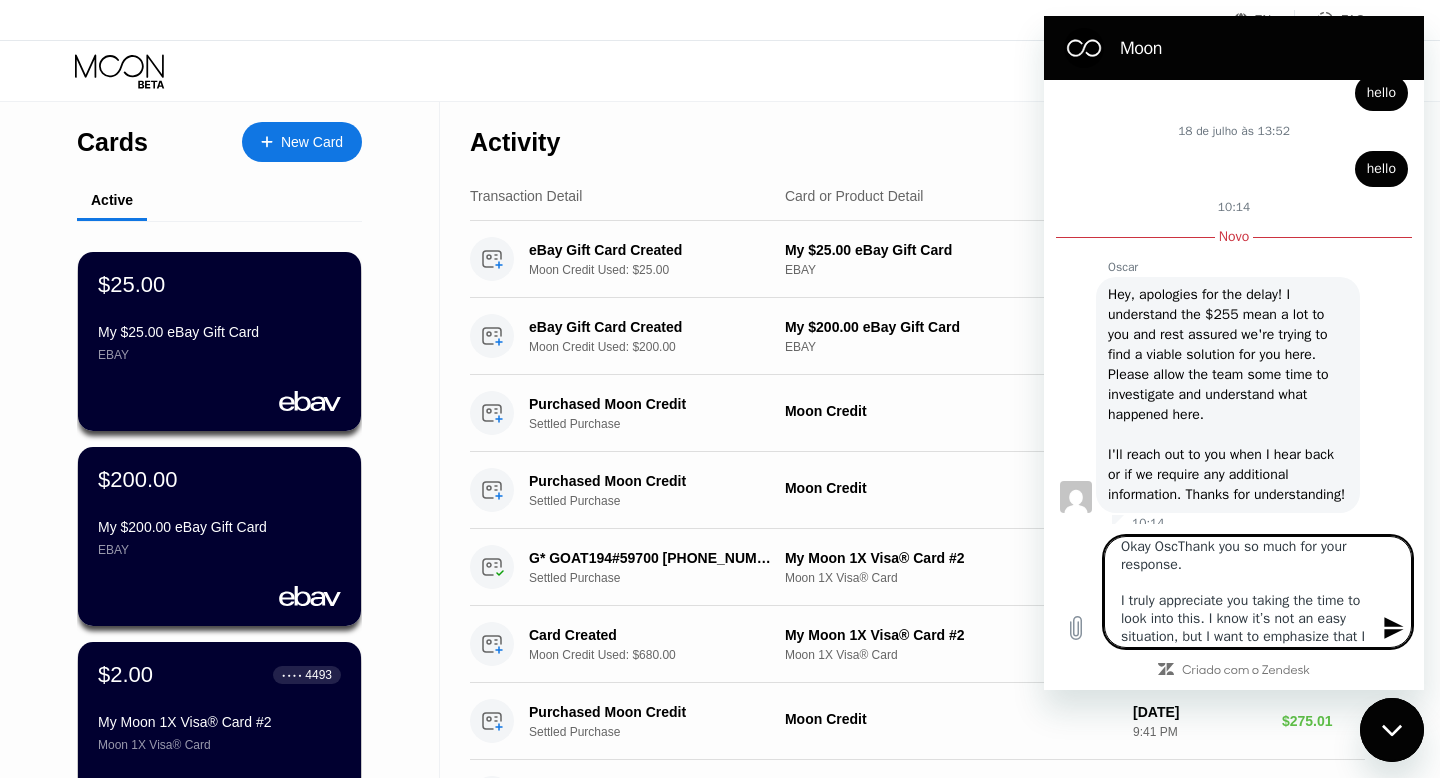 type on "Okay OscaThank you so much for your response.
I truly appreciate you taking the time to look into this. I know it’s not an easy situation, but I want to emphasize that I genuinely acted in good faith — I simply bought gift cards to make a regular purchase, and unfortunately lost access before I could even use them.
This money means a lot to me right now, and it would be a huge relief to know that something can be done, even if it’s just converting the balance into credits.
Thanks again for your help and kindness — I’m really hoping for a positive outcome." 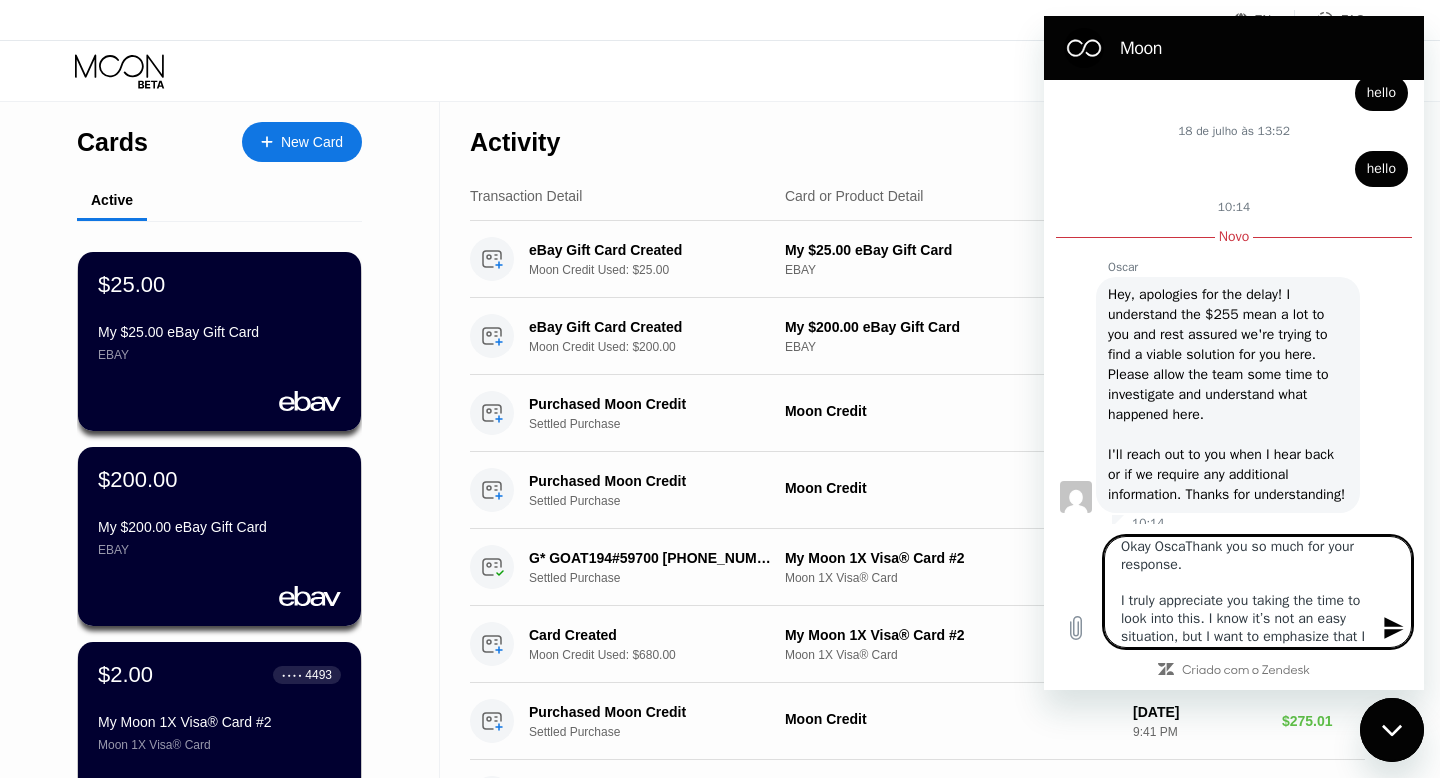 type on "Okay OscarThank you so much for your response.
I truly appreciate you taking the time to look into this. I know it’s not an easy situation, but I want to emphasize that I genuinely acted in good faith — I simply bought gift cards to make a regular purchase, and unfortunately lost access before I could even use them.
This money means a lot to me right now, and it would be a huge relief to know that something can be done, even if it’s just converting the balance into credits.
Thanks again for your help and kindness — I’m really hoping for a positive outcome." 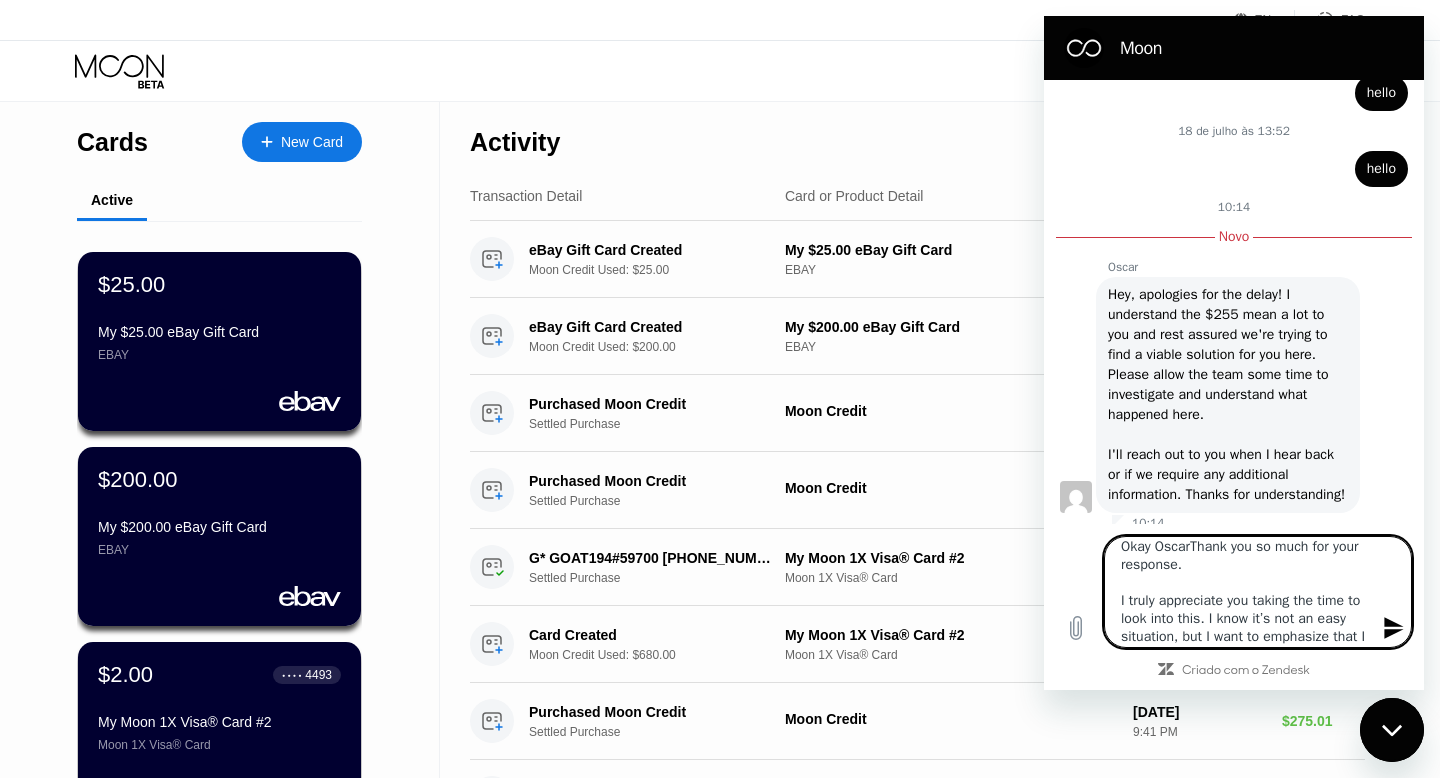type on "Okay Oscar,Thank you so much for your response.
I truly appreciate you taking the time to look into this. I know it’s not an easy situation, but I want to emphasize that I genuinely acted in good faith — I simply bought gift cards to make a regular purchase, and unfortunately lost access before I could even use them.
This money means a lot to me right now, and it would be a huge relief to know that something can be done, even if it’s just converting the balance into credits.
Thanks again for your help and kindness — I’m really hoping for a positive outcome." 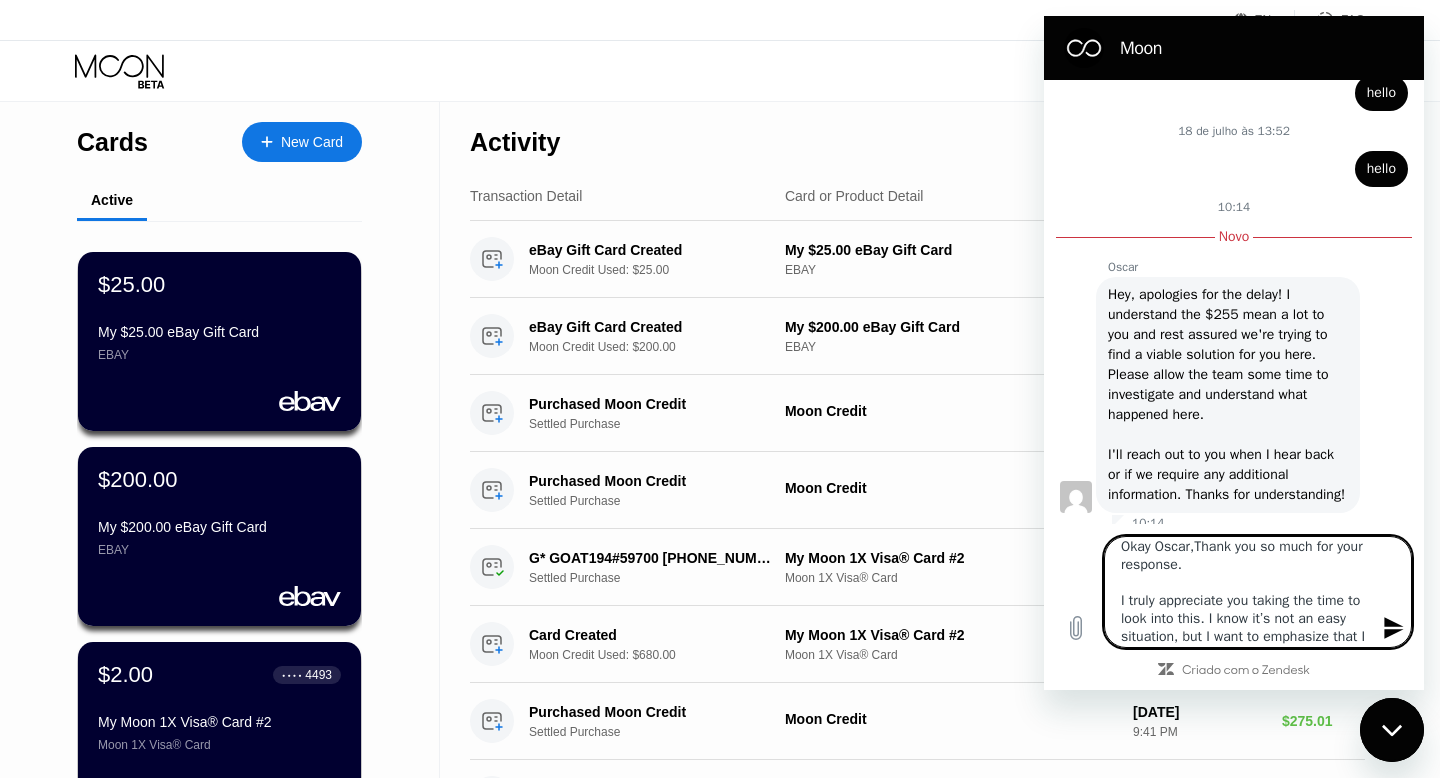 type on "Okay Oscar, Thank you so much for your response.
I truly appreciate you taking the time to look into this. I know it’s not an easy situation, but I want to emphasize that I genuinely acted in good faith — I simply bought gift cards to make a regular purchase, and unfortunately lost access before I could even use them.
This money means a lot to me right now, and it would be a huge relief to know that something can be done, even if it’s just converting the balance into credits.
Thanks again for your help and kindness — I’m really hoping for a positive outcome." 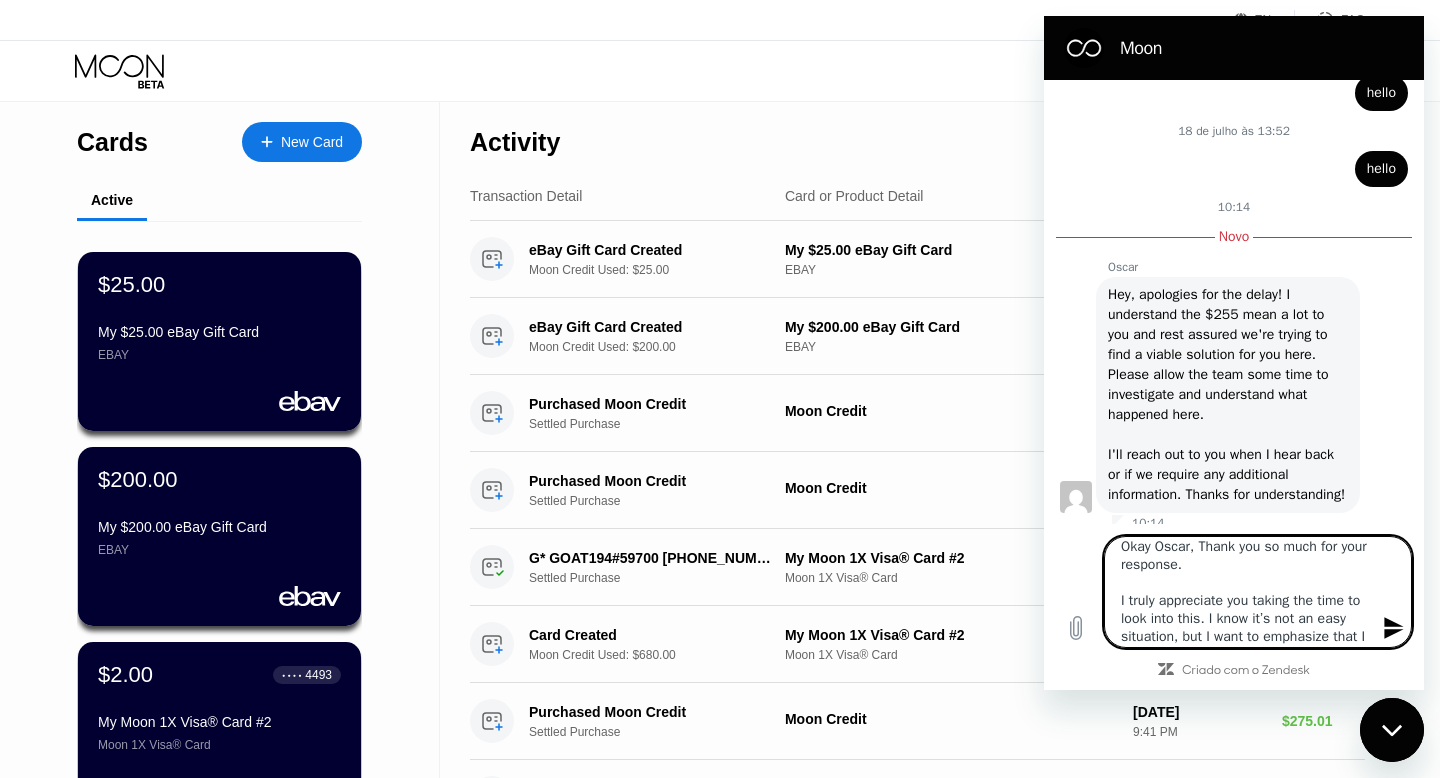 click on "Okay Oscar, Thank you so much for your response.
I truly appreciate you taking the time to look into this. I know it’s not an easy situation, but I want to emphasize that I genuinely acted in good faith — I simply bought gift cards to make a regular purchase, and unfortunately lost access before I could even use them.
This money means a lot to me right now, and it would be a huge relief to know that something can be done, even if it’s just converting the balance into credits.
Thanks again for your help and kindness — I’m really hoping for a positive outcome." at bounding box center [1258, 592] 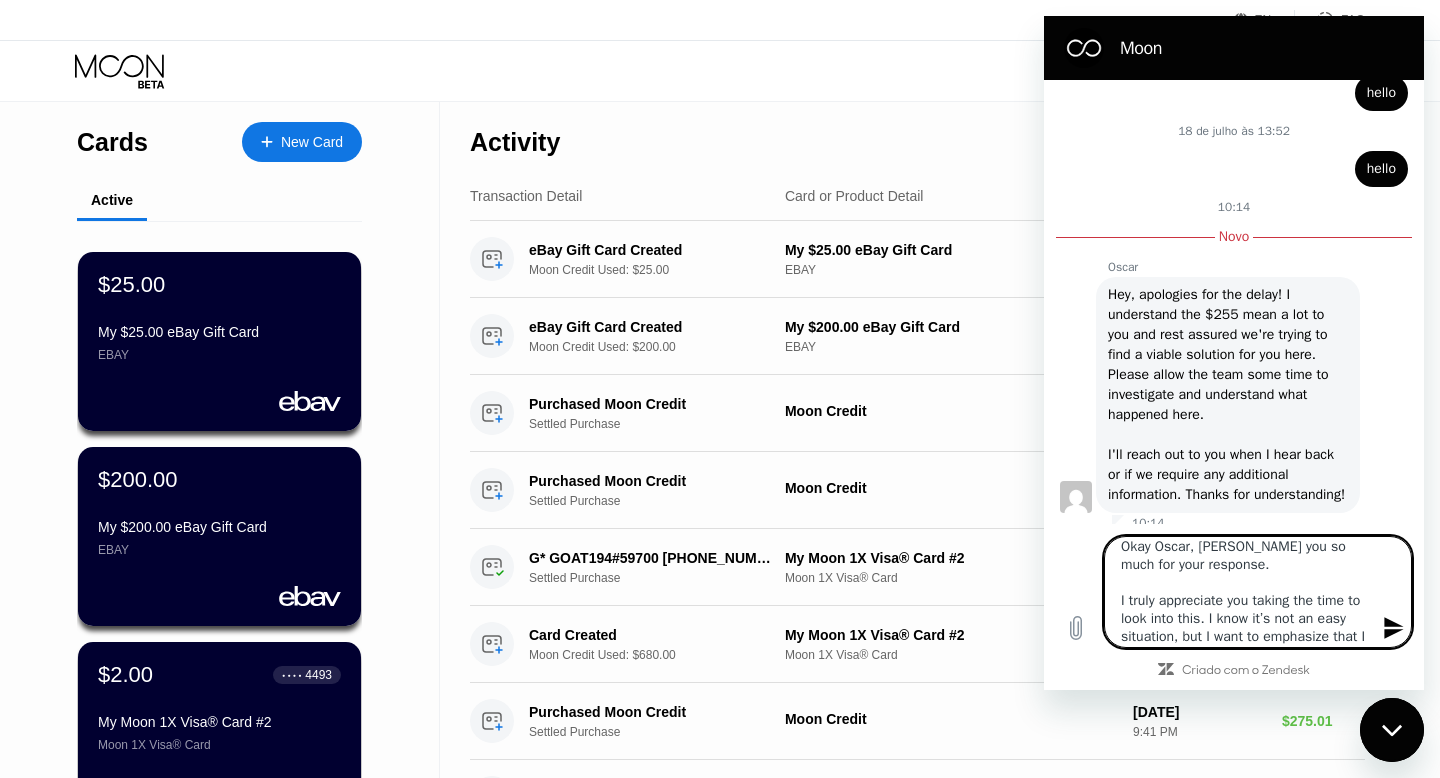 type on "Okay Oscar, thank you so much for your response.
I truly appreciate you taking the time to look into this. I know it’s not an easy situation, but I want to emphasize that I genuinely acted in good faith — I simply bought gift cards to make a regular purchase, and unfortunately lost access before I could even use them.
This money means a lot to me right now, and it would be a huge relief to know that something can be done, even if it’s just converting the balance into credits.
Thanks again for your help and kindness — I’m really hoping for a positive outcome." 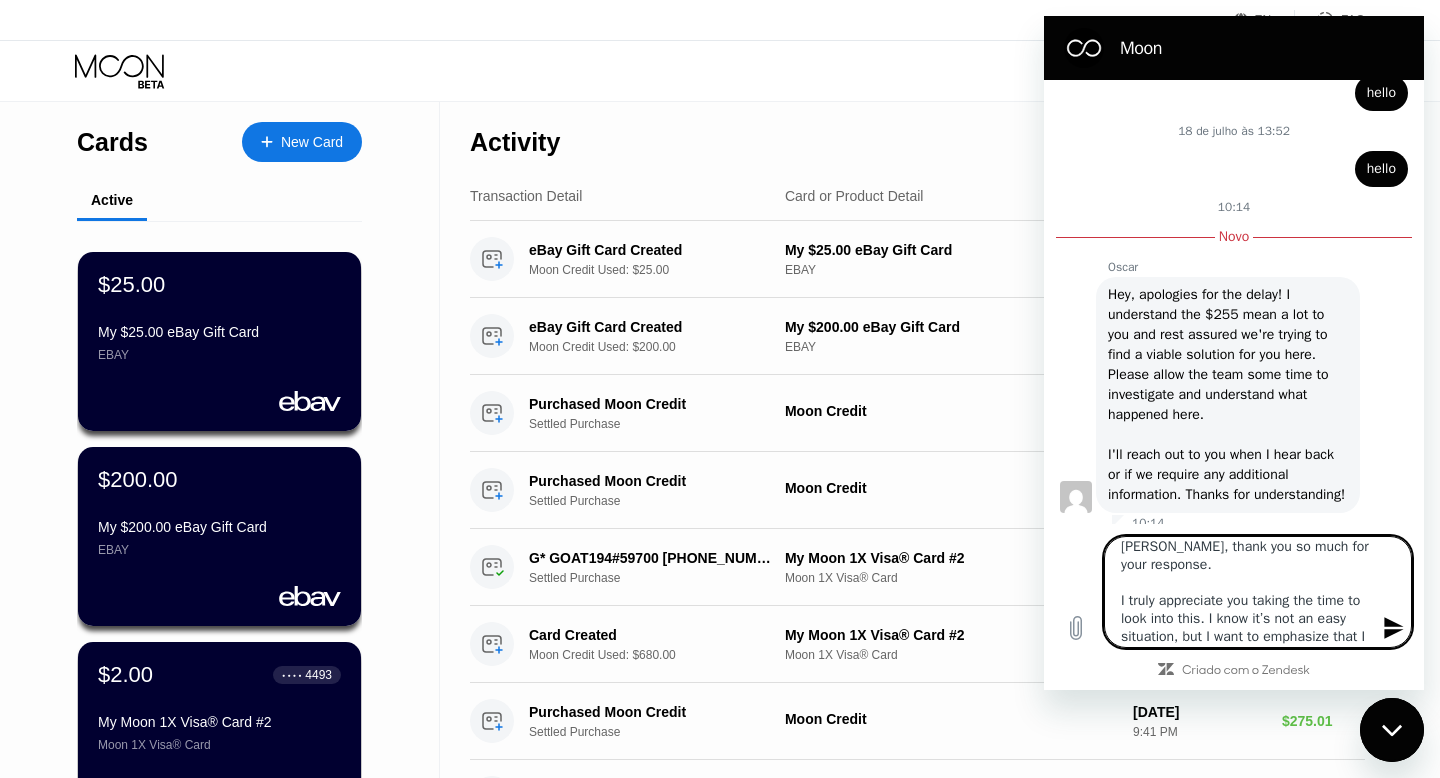 click on "Okay Oscar, thank you so much for your response.
I truly appreciate you taking the time to look into this. I know it’s not an easy situation, but I want to emphasize that I genuinely acted in good faith — I simply bought gift cards to make a regular purchase, and unfortunately lost access before I could even use them.
This money means a lot to me right now, and it would be a huge relief to know that something can be done, even if it’s just converting the balance into credits.
Thanks again for your help and kindness — I’m really hoping for a positive outcome." at bounding box center [1258, 592] 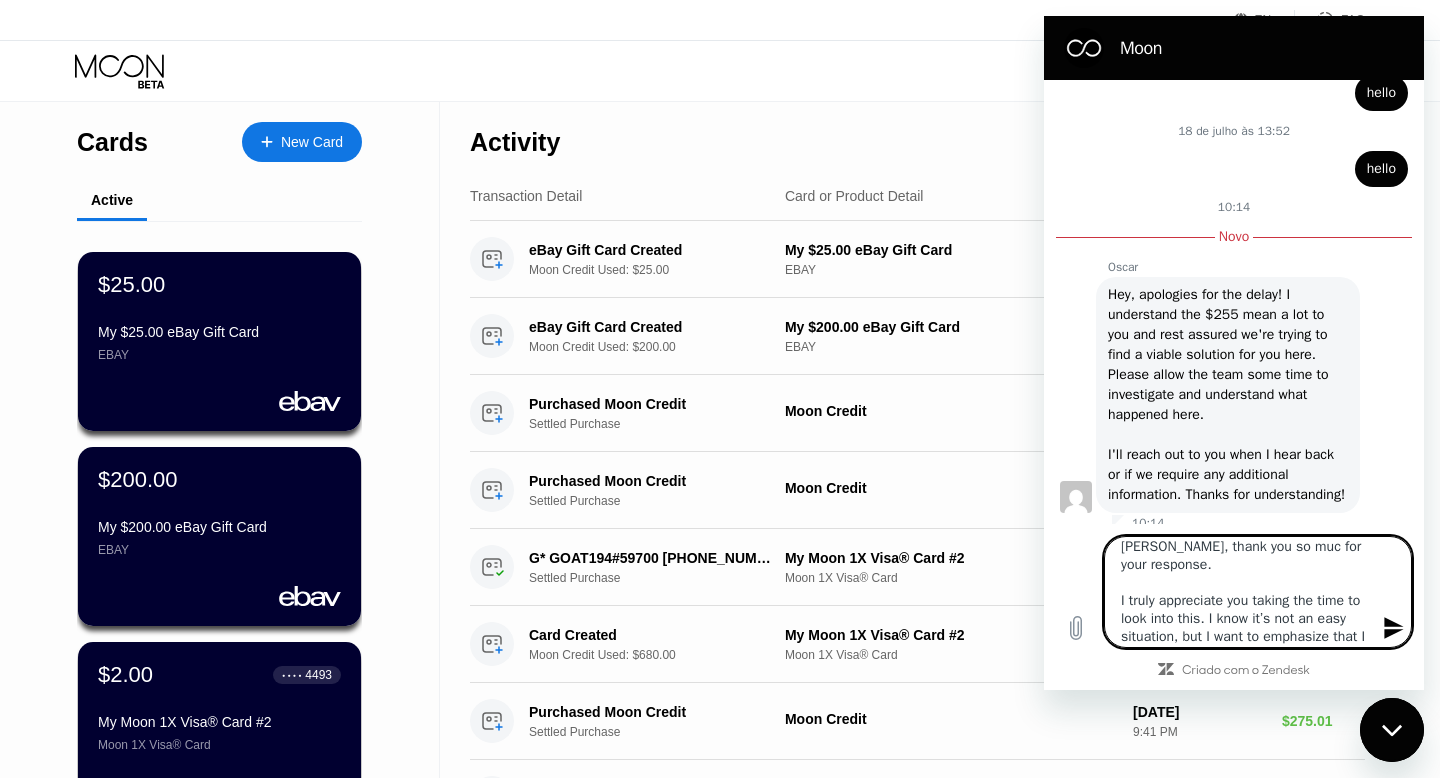 type on "Okay Oscar, thank you so mu for your response.
I truly appreciate you taking the time to look into this. I know it’s not an easy situation, but I want to emphasize that I genuinely acted in good faith — I simply bought gift cards to make a regular purchase, and unfortunately lost access before I could even use them.
This money means a lot to me right now, and it would be a huge relief to know that something can be done, even if it’s just converting the balance into credits.
Thanks again for your help and kindness — I’m really hoping for a positive outcome." 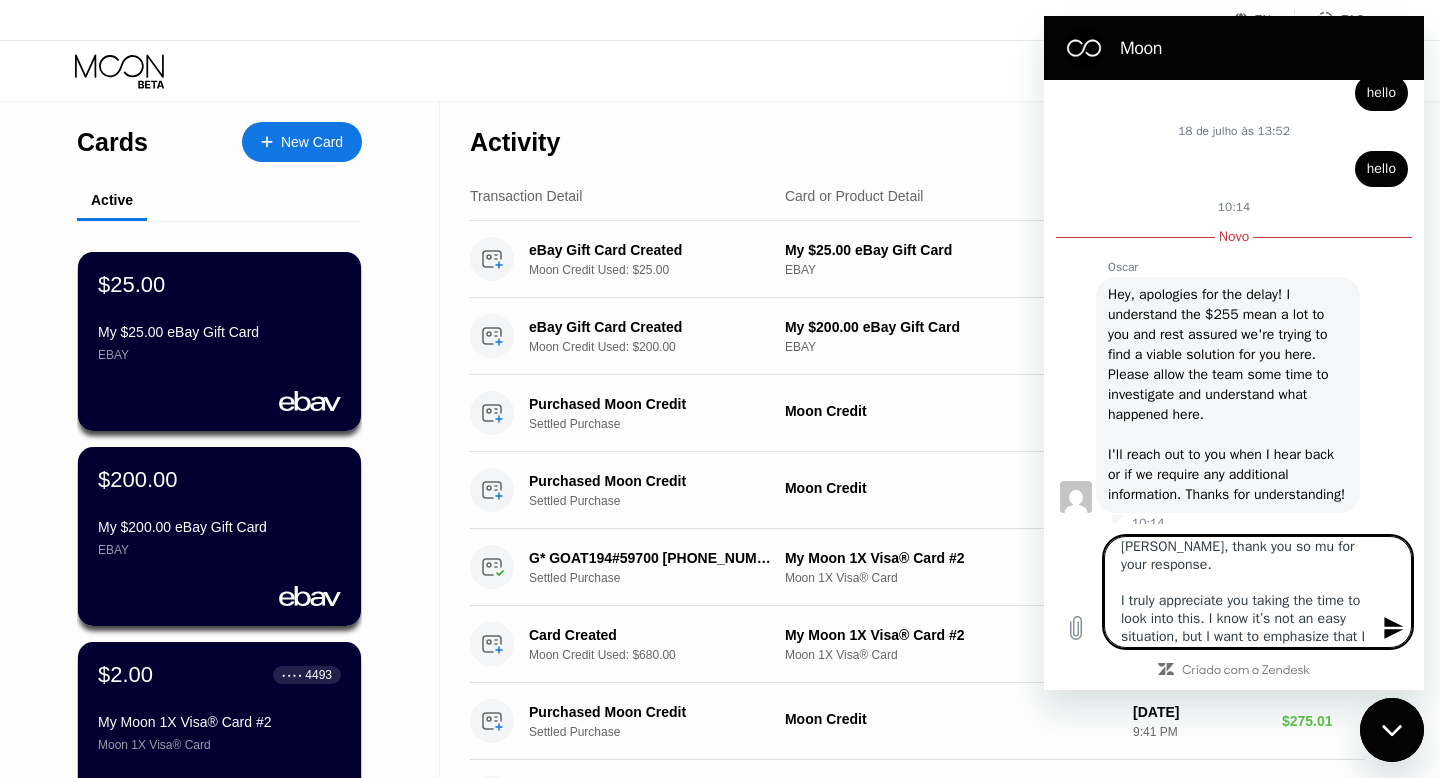 type on "Okay Oscar, thank you so m for your response.
I truly appreciate you taking the time to look into this. I know it’s not an easy situation, but I want to emphasize that I genuinely acted in good faith — I simply bought gift cards to make a regular purchase, and unfortunately lost access before I could even use them.
This money means a lot to me right now, and it would be a huge relief to know that something can be done, even if it’s just converting the balance into credits.
Thanks again for your help and kindness — I’m really hoping for a positive outcome." 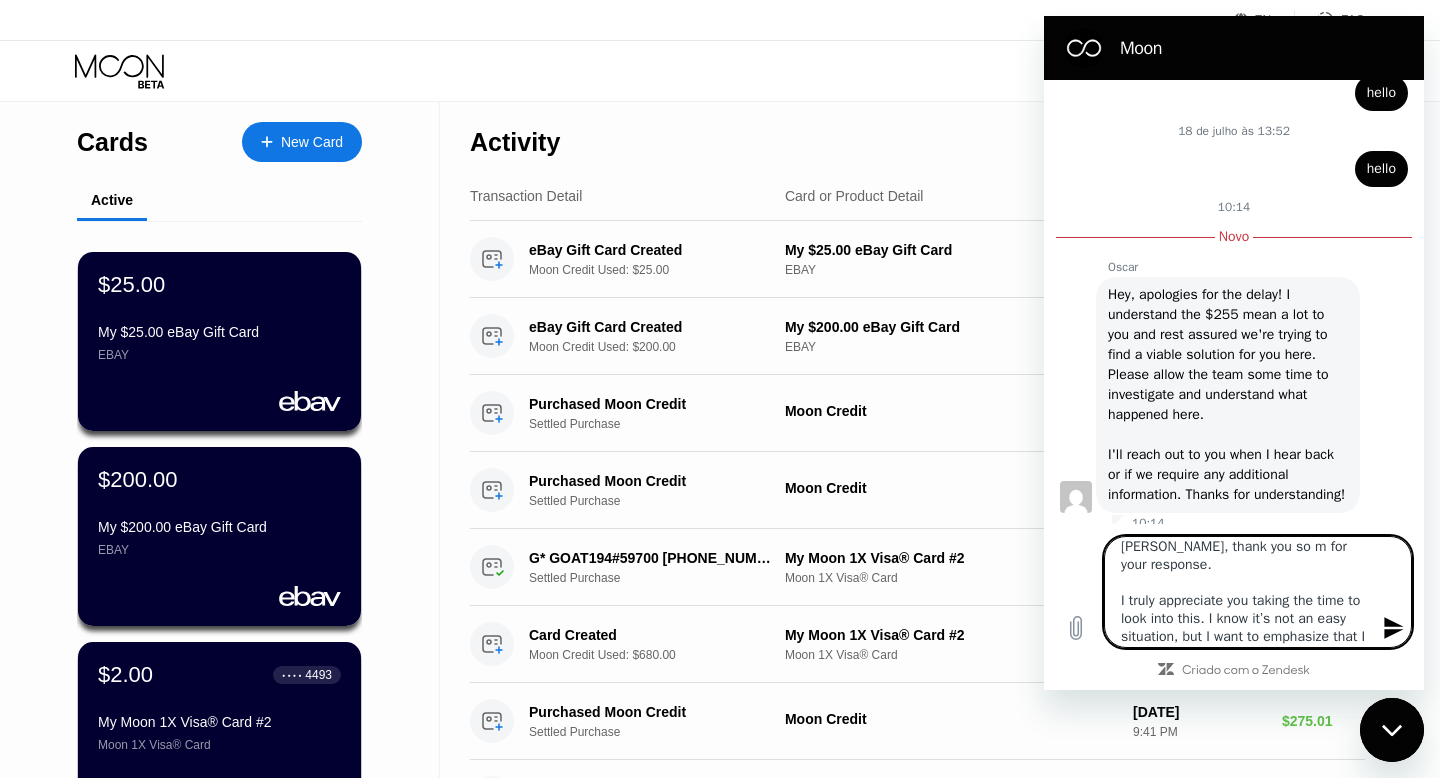 type on "x" 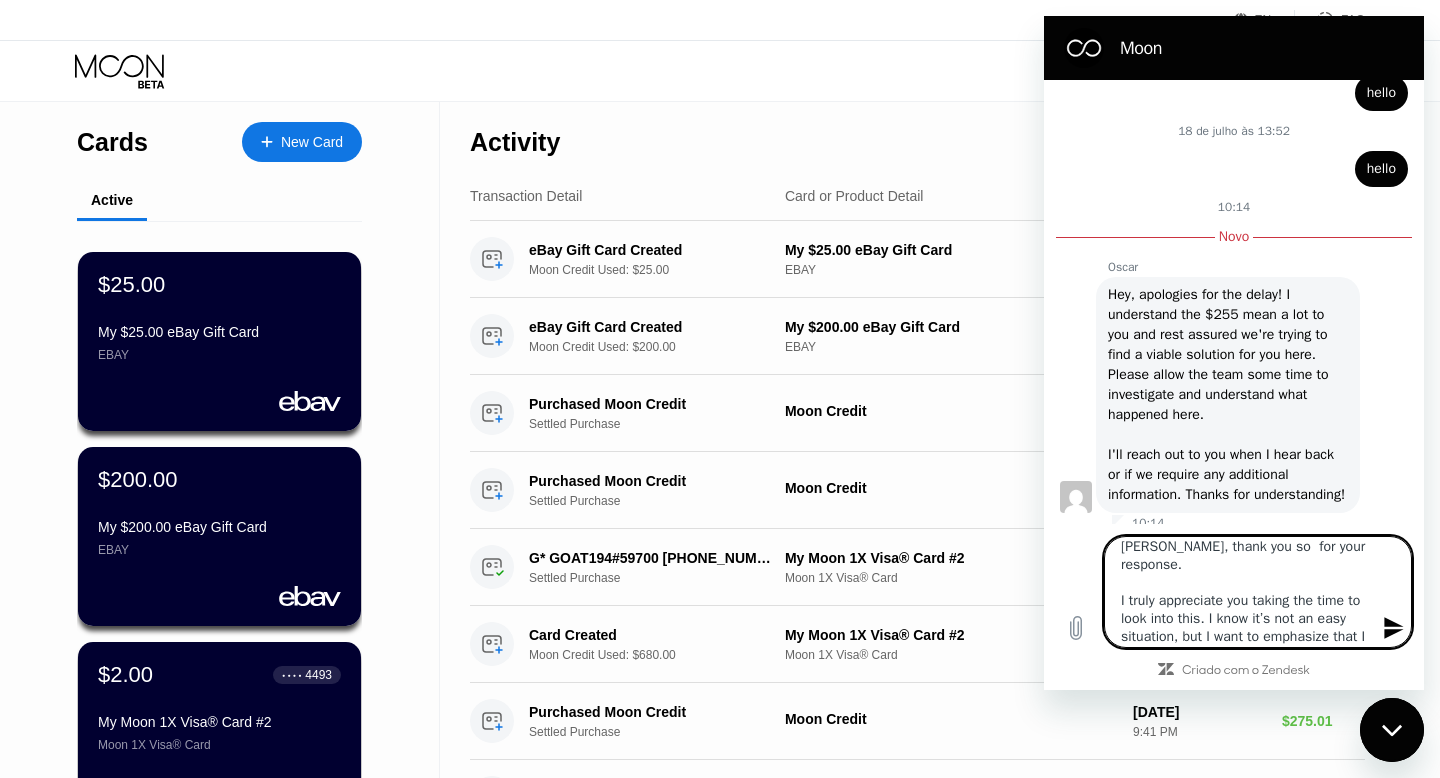 type on "Okay Oscar, thank you so for your response.
I truly appreciate you taking the time to look into this. I know it’s not an easy situation, but I want to emphasize that I genuinely acted in good faith — I simply bought gift cards to make a regular purchase, and unfortunately lost access before I could even use them.
This money means a lot to me right now, and it would be a huge relief to know that something can be done, even if it’s just converting the balance into credits.
Thanks again for your help and kindness — I’m really hoping for a positive outcome." 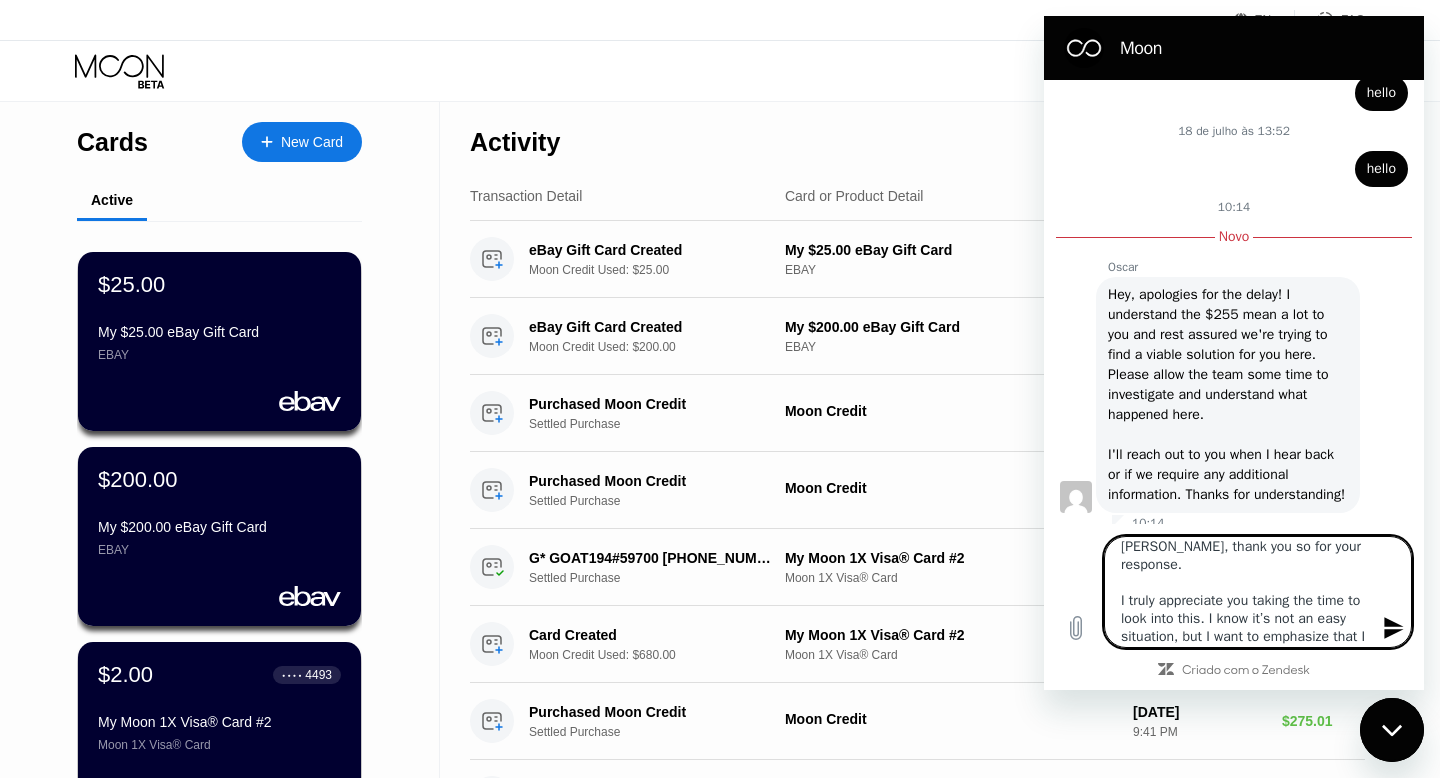 type on "Okay Oscar, thank you s for your response.
I truly appreciate you taking the time to look into this. I know it’s not an easy situation, but I want to emphasize that I genuinely acted in good faith — I simply bought gift cards to make a regular purchase, and unfortunately lost access before I could even use them.
This money means a lot to me right now, and it would be a huge relief to know that something can be done, even if it’s just converting the balance into credits.
Thanks again for your help and kindness — I’m really hoping for a positive outcome." 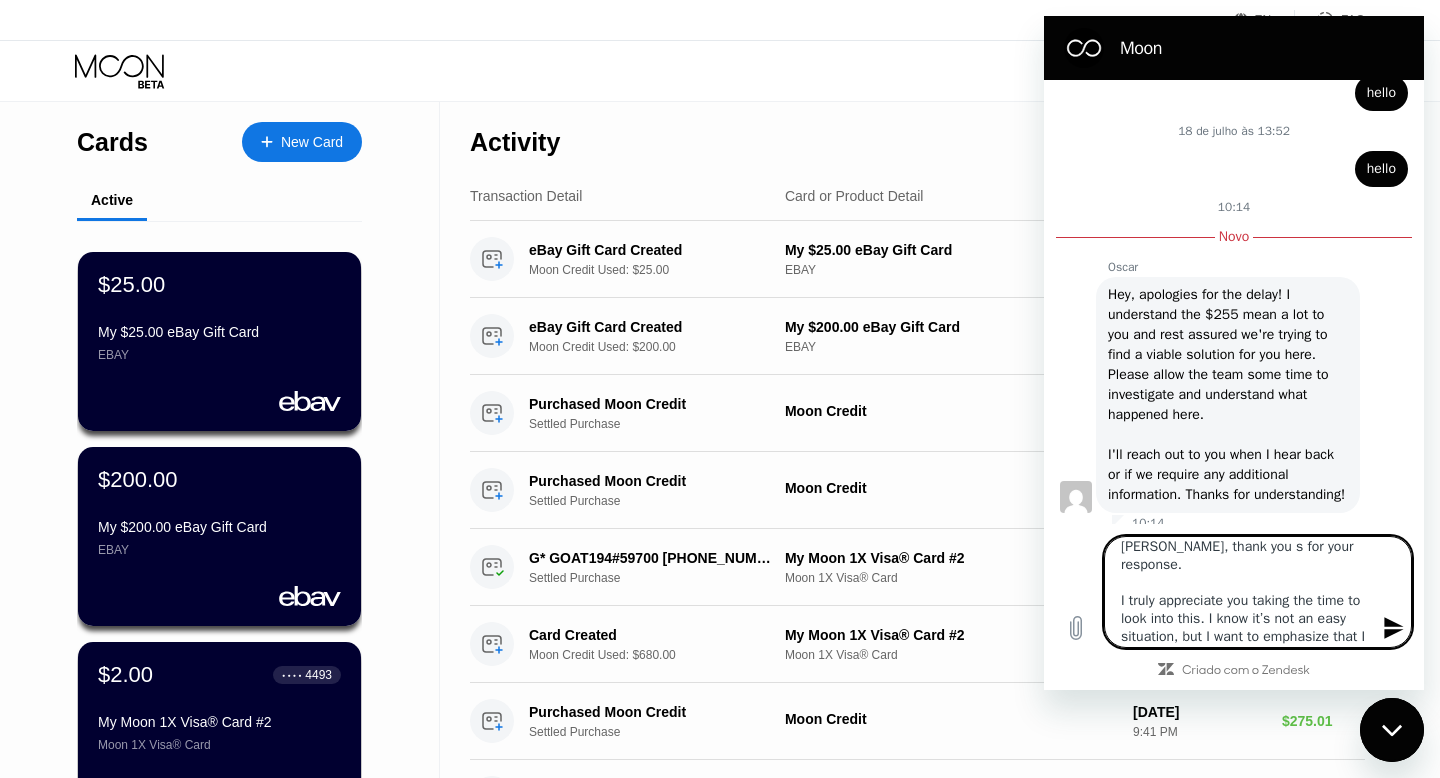 type on "Okay Oscar, thank you  for your response.
I truly appreciate you taking the time to look into this. I know it’s not an easy situation, but I want to emphasize that I genuinely acted in good faith — I simply bought gift cards to make a regular purchase, and unfortunately lost access before I could even use them.
This money means a lot to me right now, and it would be a huge relief to know that something can be done, even if it’s just converting the balance into credits.
Thanks again for your help and kindness — I’m really hoping for a positive outcome." 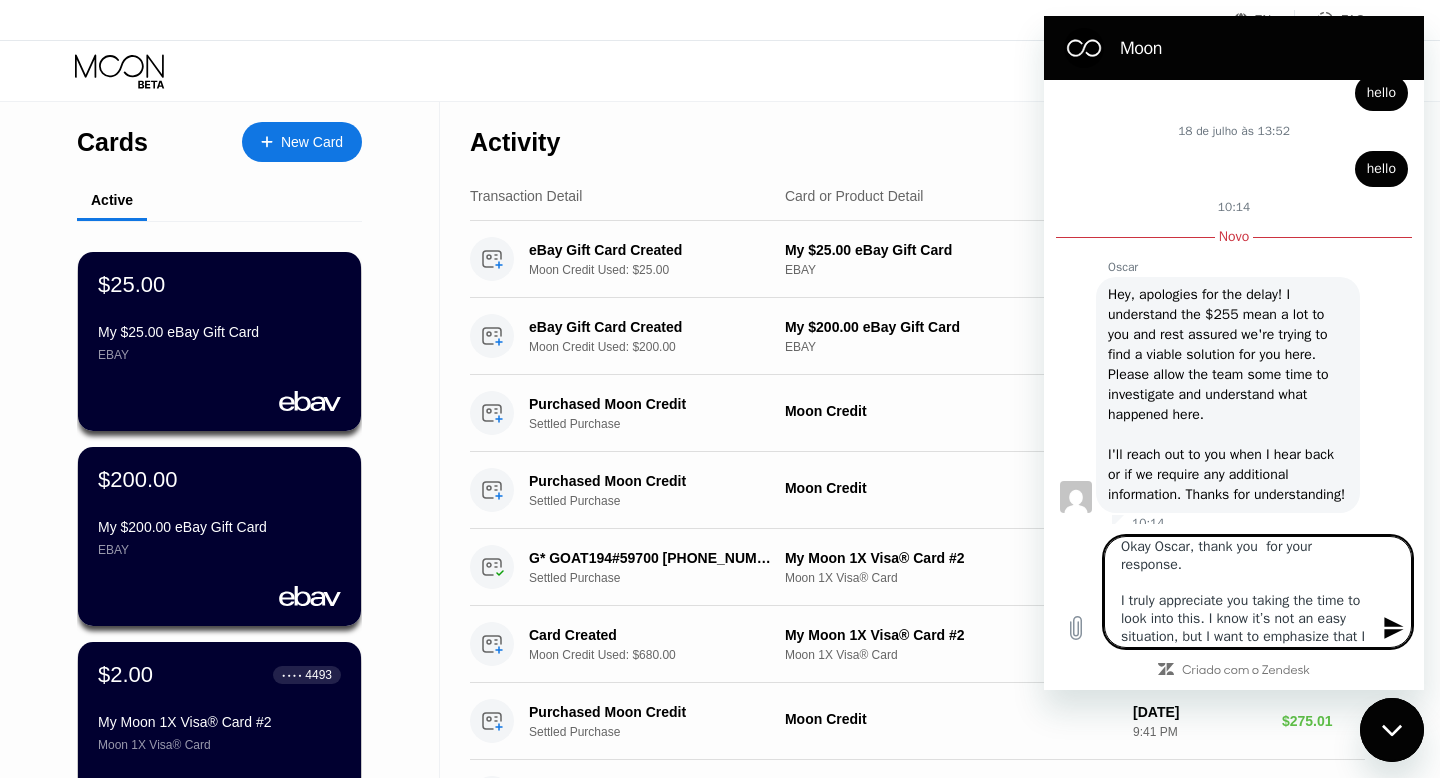 type on "Okay Oscar, thank you for your response.
I truly appreciate you taking the time to look into this. I know it’s not an easy situation, but I want to emphasize that I genuinely acted in good faith — I simply bought gift cards to make a regular purchase, and unfortunately lost access before I could even use them.
This money means a lot to me right now, and it would be a huge relief to know that something can be done, even if it’s just converting the balance into credits.
Thanks again for your help and kindness — I’m really hoping for a positive outcome." 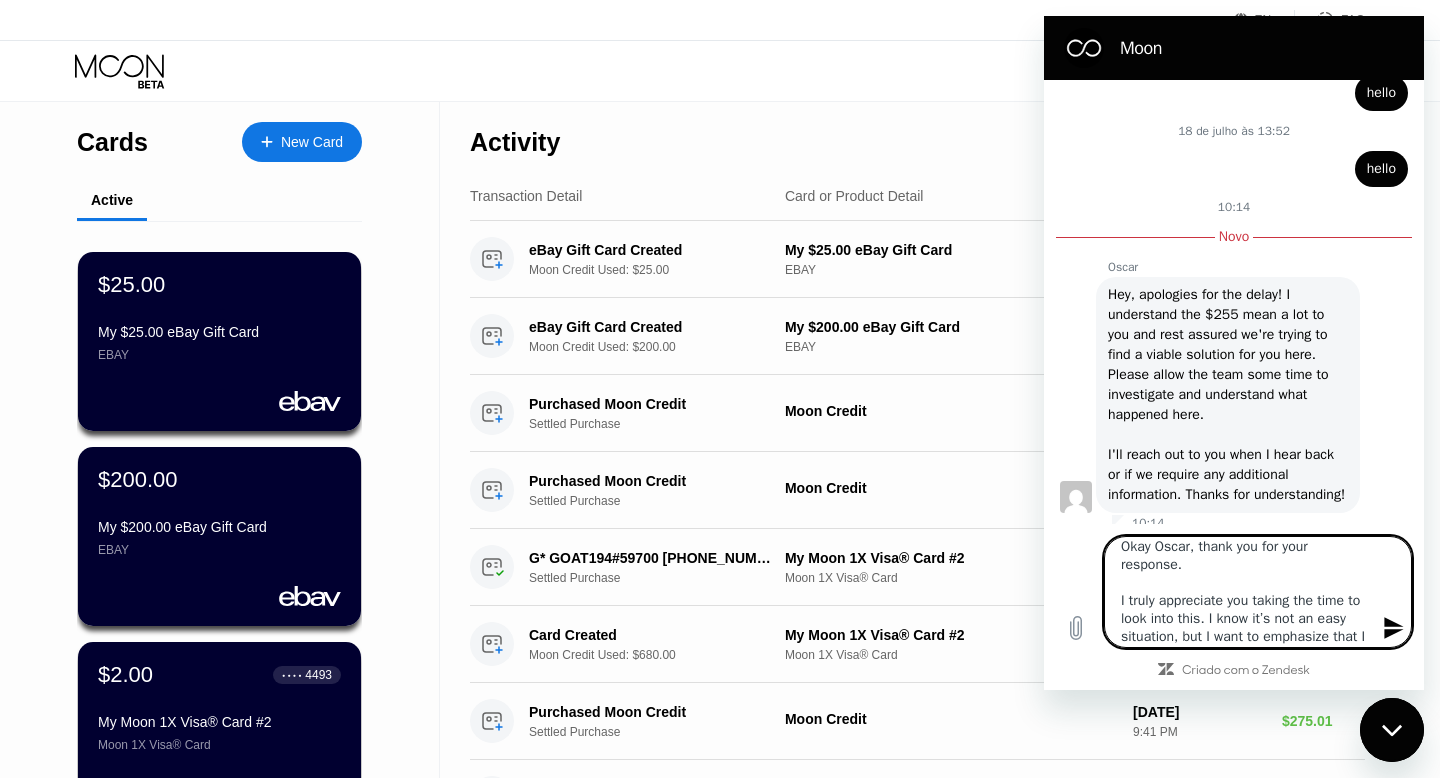 type on "Okay Oscar, thank yo for your response.
I truly appreciate you taking the time to look into this. I know it’s not an easy situation, but I want to emphasize that I genuinely acted in good faith — I simply bought gift cards to make a regular purchase, and unfortunately lost access before I could even use them.
This money means a lot to me right now, and it would be a huge relief to know that something can be done, even if it’s just converting the balance into credits.
Thanks again for your help and kindness — I’m really hoping for a positive outcome." 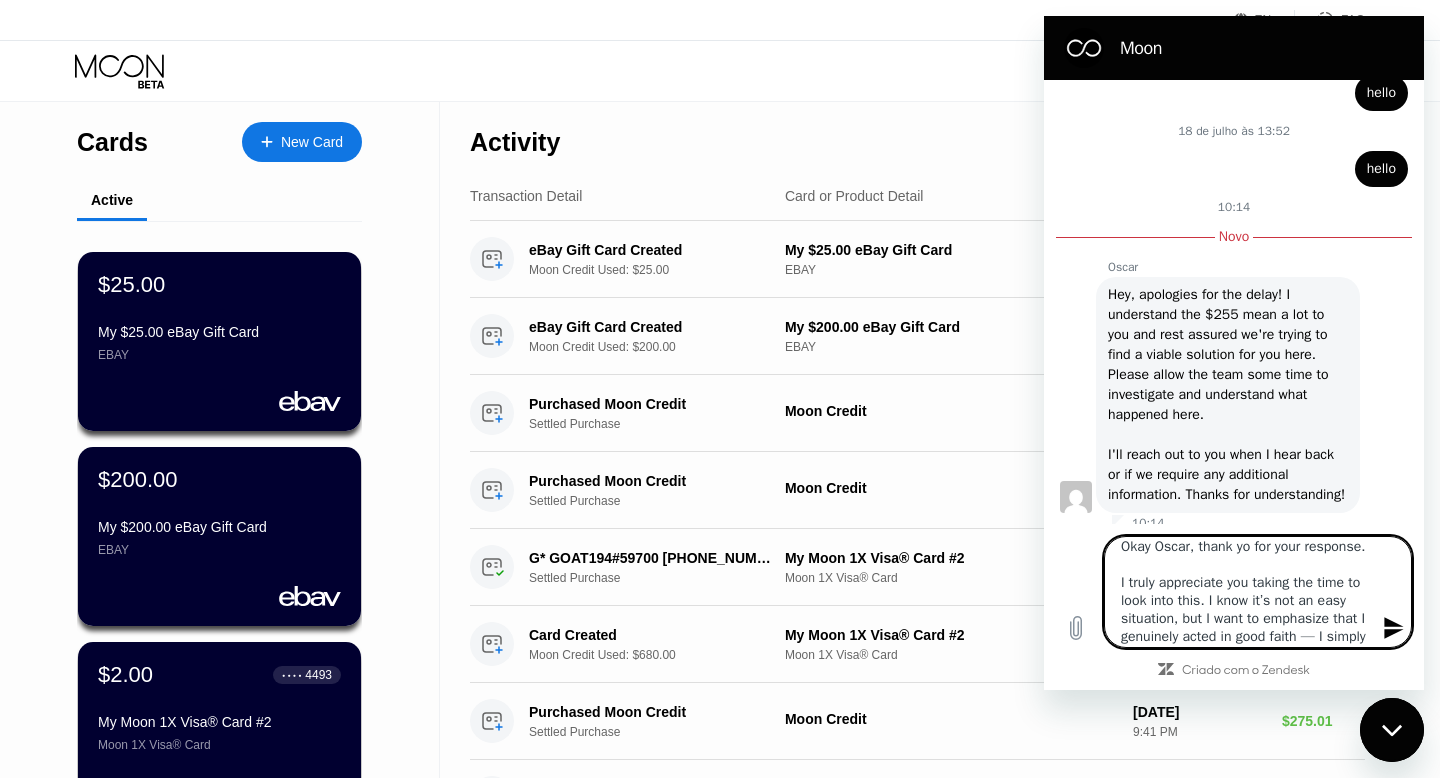 type on "Okay Oscar, thank y for your response.
I truly appreciate you taking the time to look into this. I know it’s not an easy situation, but I want to emphasize that I genuinely acted in good faith — I simply bought gift cards to make a regular purchase, and unfortunately lost access before I could even use them.
This money means a lot to me right now, and it would be a huge relief to know that something can be done, even if it’s just converting the balance into credits.
Thanks again for your help and kindness — I’m really hoping for a positive outcome." 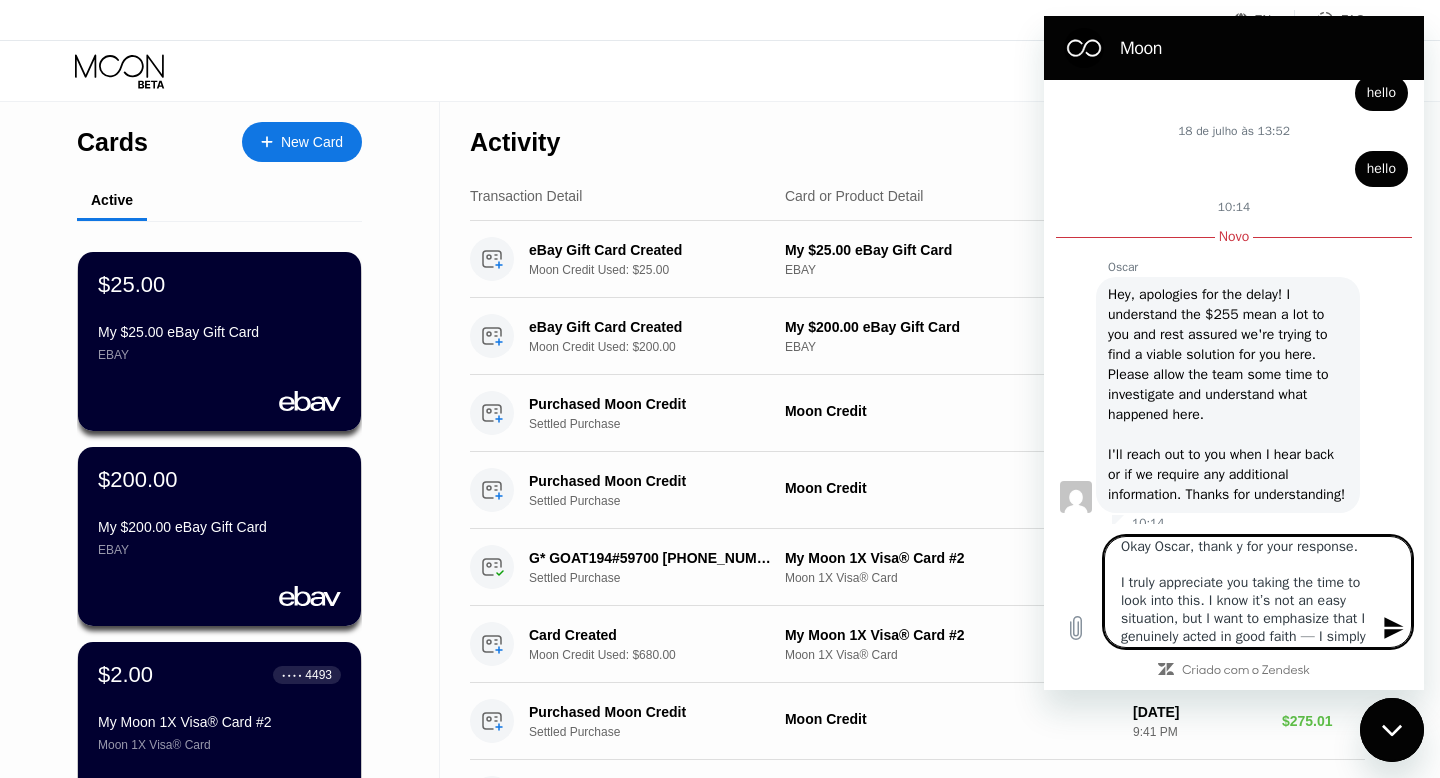 type on "Okay Oscar, thank  for your response.
I truly appreciate you taking the time to look into this. I know it’s not an easy situation, but I want to emphasize that I genuinely acted in good faith — I simply bought gift cards to make a regular purchase, and unfortunately lost access before I could even use them.
This money means a lot to me right now, and it would be a huge relief to know that something can be done, even if it’s just converting the balance into credits.
Thanks again for your help and kindness — I’m really hoping for a positive outcome." 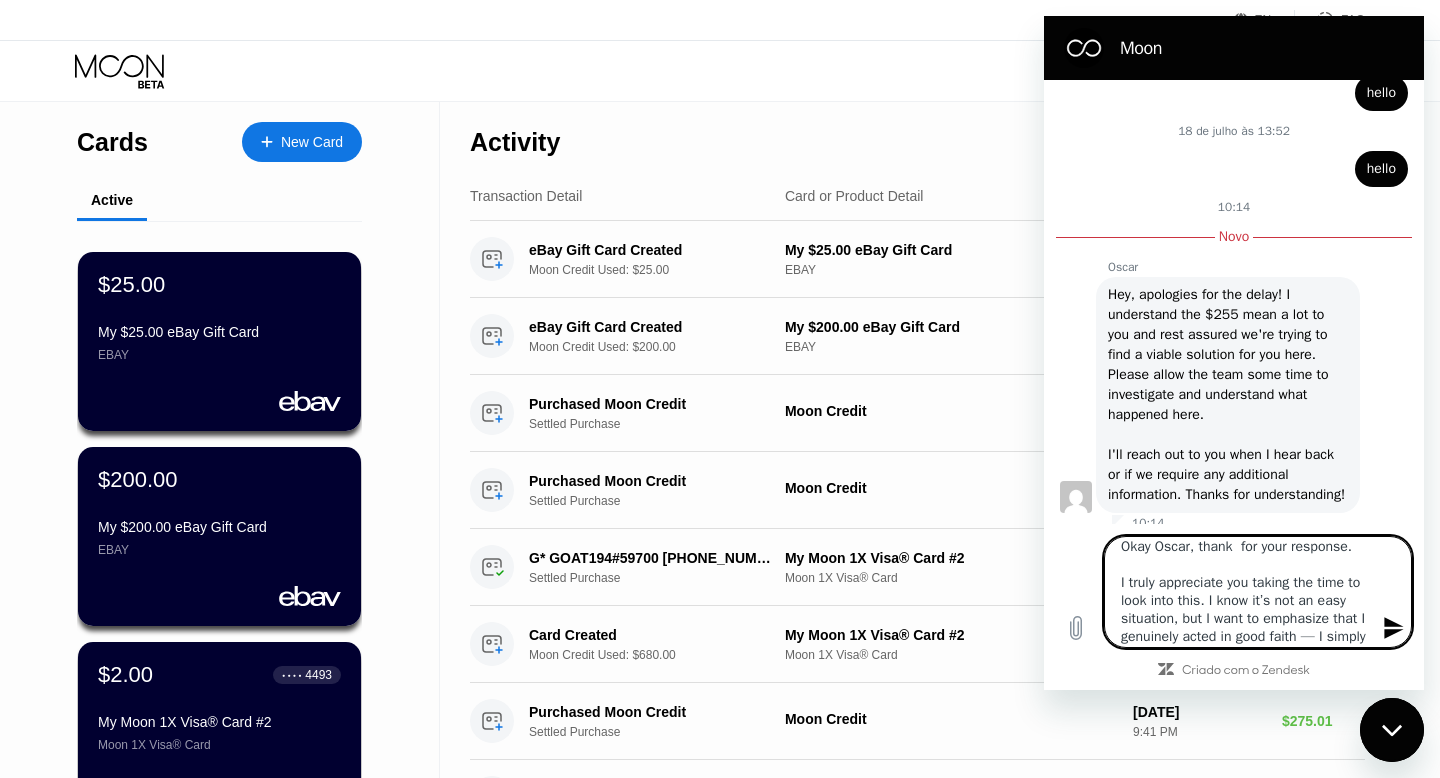 type on "Okay Oscar, thank for your response.
I truly appreciate you taking the time to look into this. I know it’s not an easy situation, but I want to emphasize that I genuinely acted in good faith — I simply bought gift cards to make a regular purchase, and unfortunately lost access before I could even use them.
This money means a lot to me right now, and it would be a huge relief to know that something can be done, even if it’s just converting the balance into credits.
Thanks again for your help and kindness — I’m really hoping for a positive outcome." 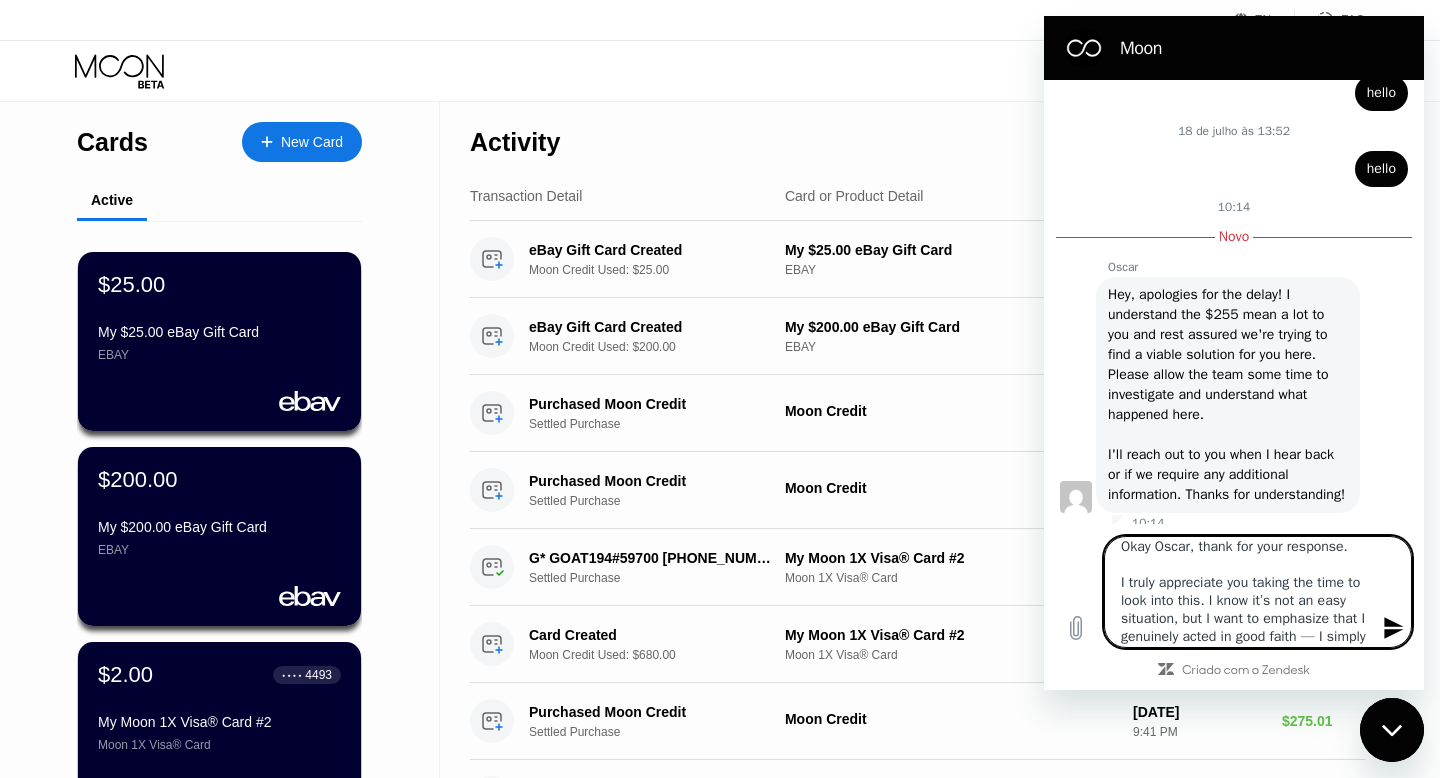 type on "Okay Oscar, thank  for your response.
I truly appreciate you taking the time to look into this. I know it’s not an easy situation, but I want to emphasize that I genuinely acted in good faith — I simply bought gift cards to make a regular purchase, and unfortunately lost access before I could even use them.
This money means a lot to me right now, and it would be a huge relief to know that something can be done, even if it’s just converting the balance into credits.
Thanks again for your help and kindness — I’m really hoping for a positive outcome." 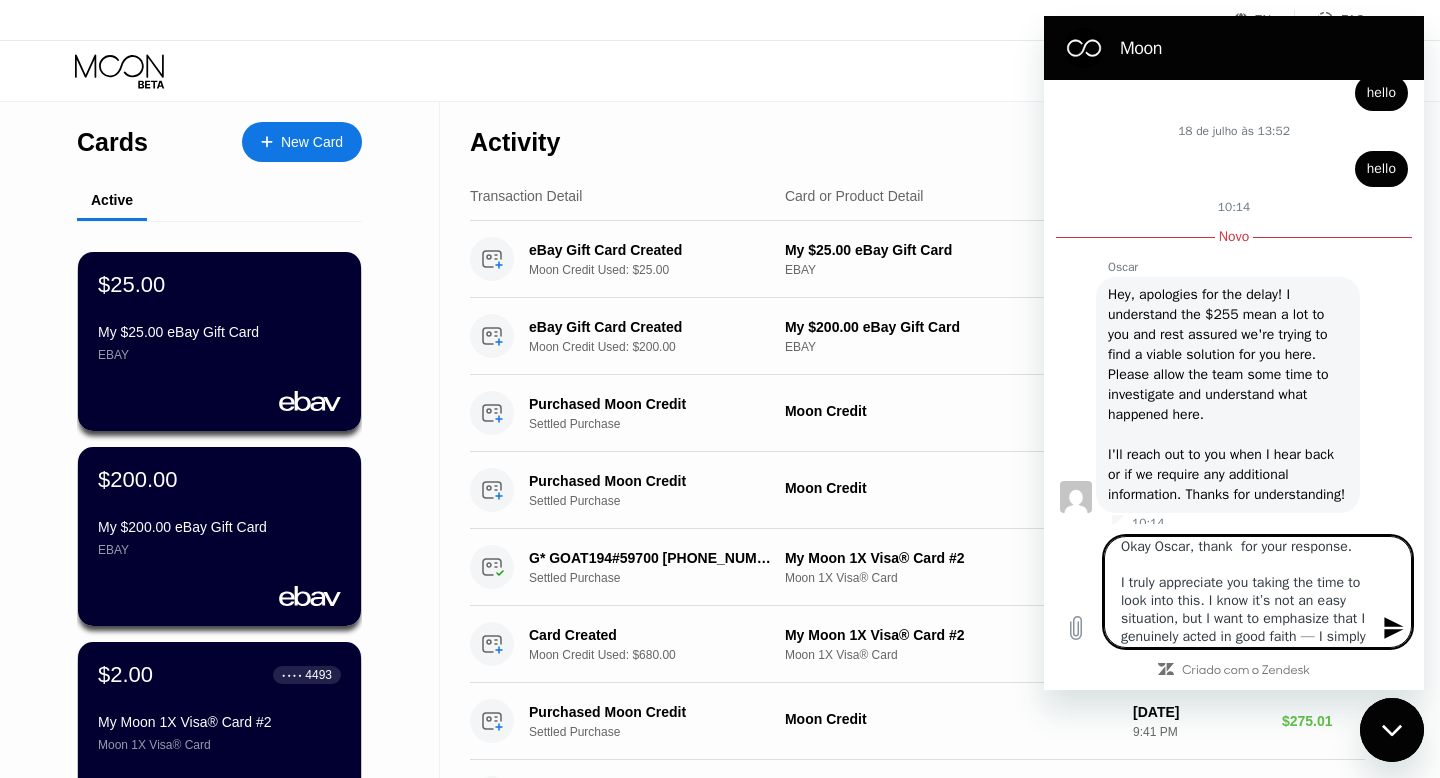 type on "Okay Oscar, thank for your response.
I truly appreciate you taking the time to look into this. I know it’s not an easy situation, but I want to emphasize that I genuinely acted in good faith — I simply bought gift cards to make a regular purchase, and unfortunately lost access before I could even use them.
This money means a lot to me right now, and it would be a huge relief to know that something can be done, even if it’s just converting the balance into credits.
Thanks again for your help and kindness — I’m really hoping for a positive outcome." 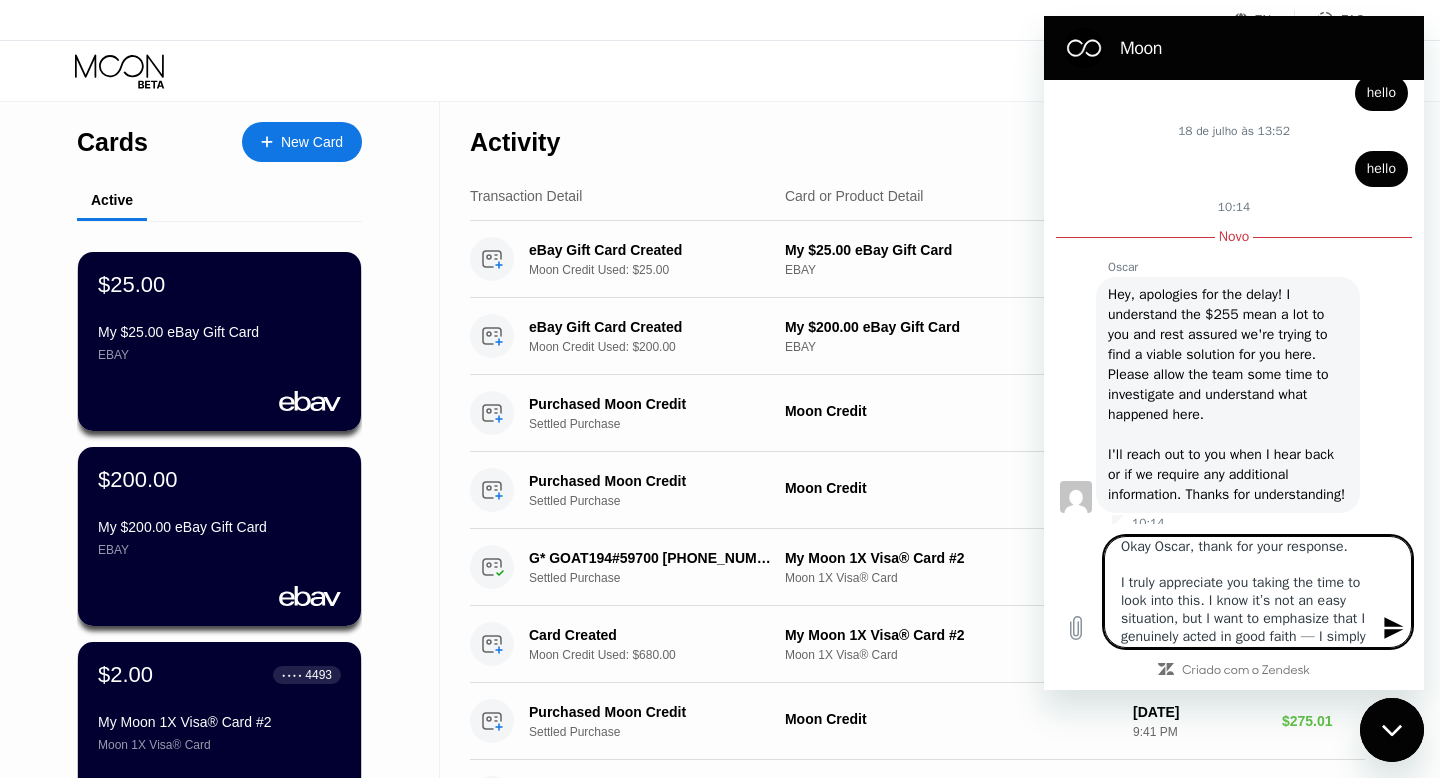 type on "Okay Oscar, thanks for your response.
I truly appreciate you taking the time to look into this. I know it’s not an easy situation, but I want to emphasize that I genuinely acted in good faith — I simply bought gift cards to make a regular purchase, and unfortunately lost access before I could even use them.
This money means a lot to me right now, and it would be a huge relief to know that something can be done, even if it’s just converting the balance into credits.
Thanks again for your help and kindness — I’m really hoping for a positive outcome." 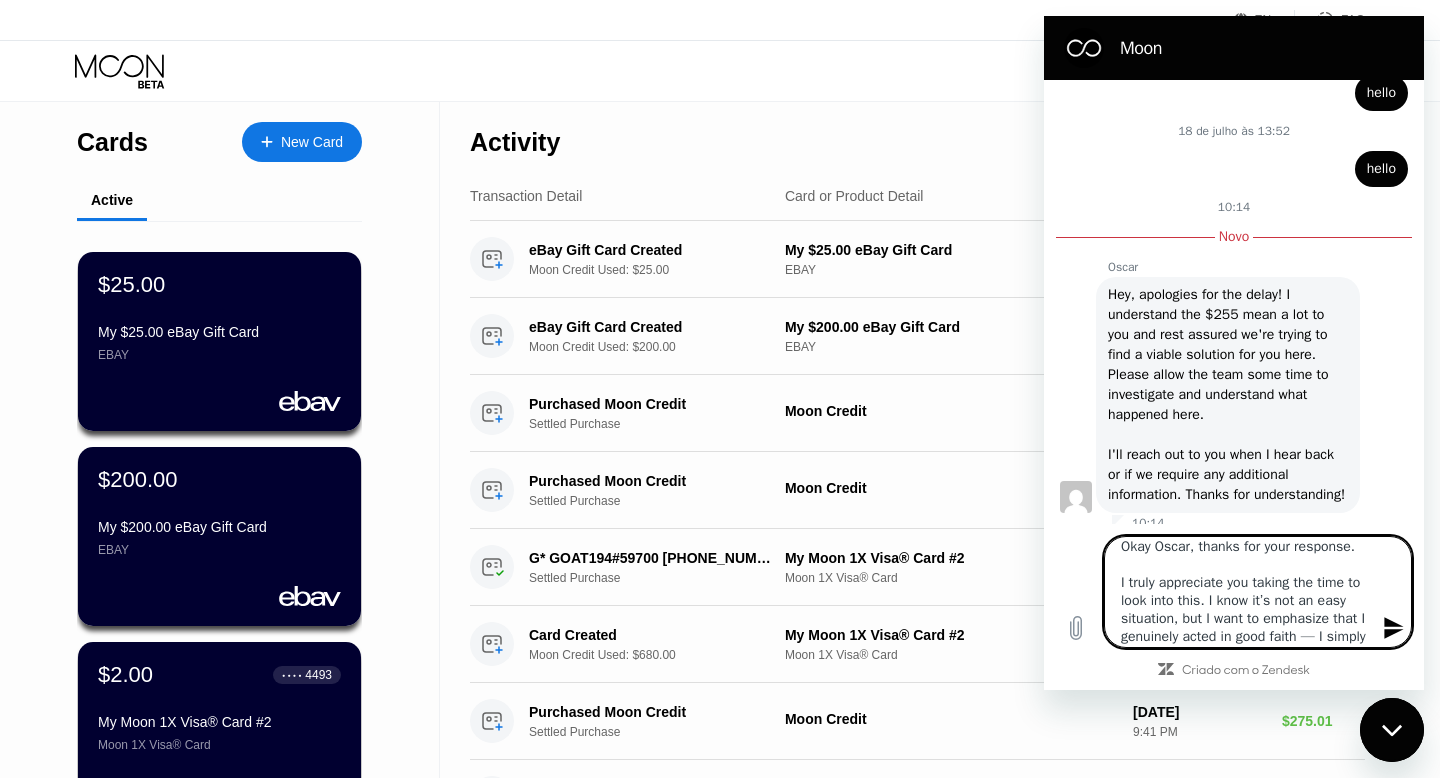 click on "Okay Oscar, thanks for your response.
I truly appreciate you taking the time to look into this. I know it’s not an easy situation, but I want to emphasize that I genuinely acted in good faith — I simply bought gift cards to make a regular purchase, and unfortunately lost access before I could even use them.
This money means a lot to me right now, and it would be a huge relief to know that something can be done, even if it’s just converting the balance into credits.
Thanks again for your help and kindness — I’m really hoping for a positive outcome." at bounding box center [1258, 592] 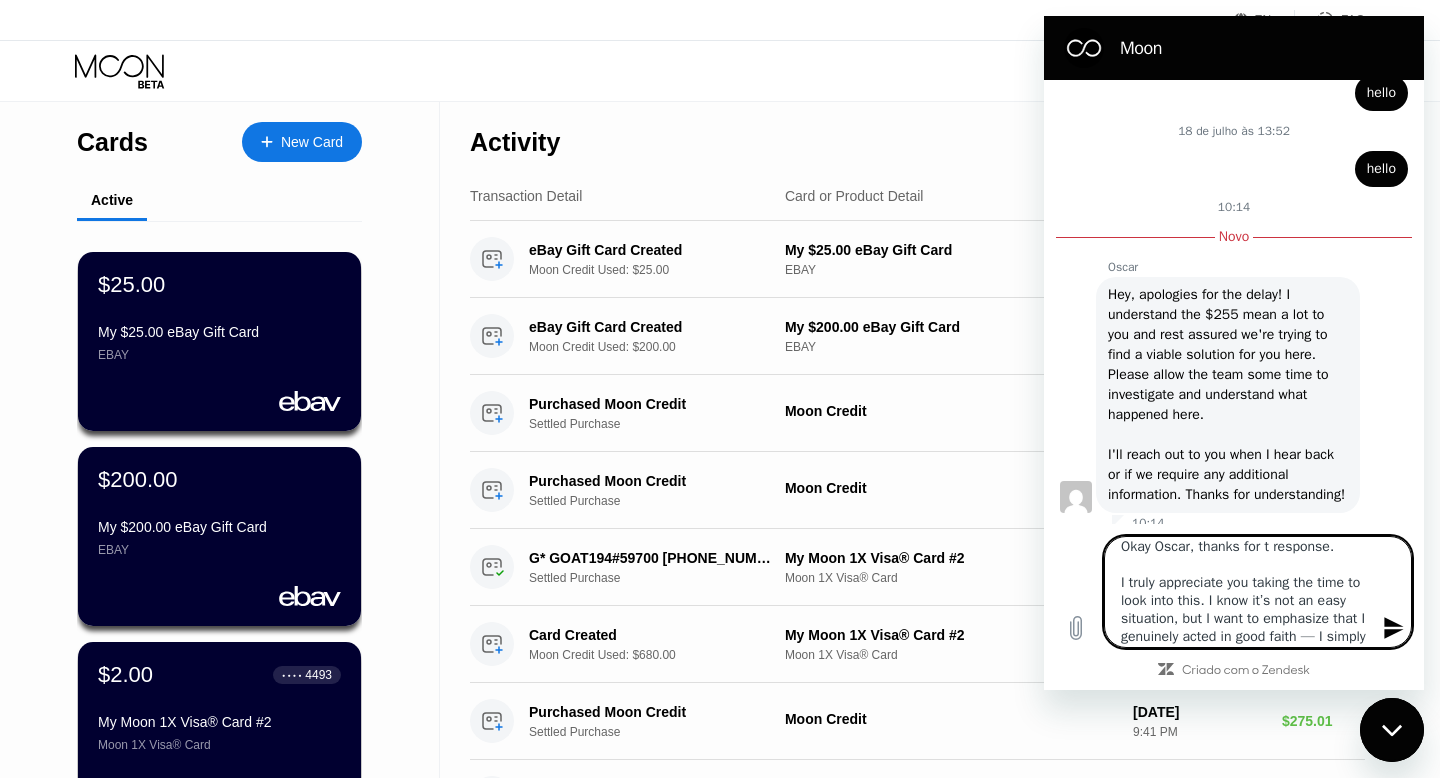 type on "Okay Oscar, thanks for th response.
I truly appreciate you taking the time to look into this. I know it’s not an easy situation, but I want to emphasize that I genuinely acted in good faith — I simply bought gift cards to make a regular purchase, and unfortunately lost access before I could even use them.
This money means a lot to me right now, and it would be a huge relief to know that something can be done, even if it’s just converting the balance into credits.
Thanks again for your help and kindness — I’m really hoping for a positive outcome." 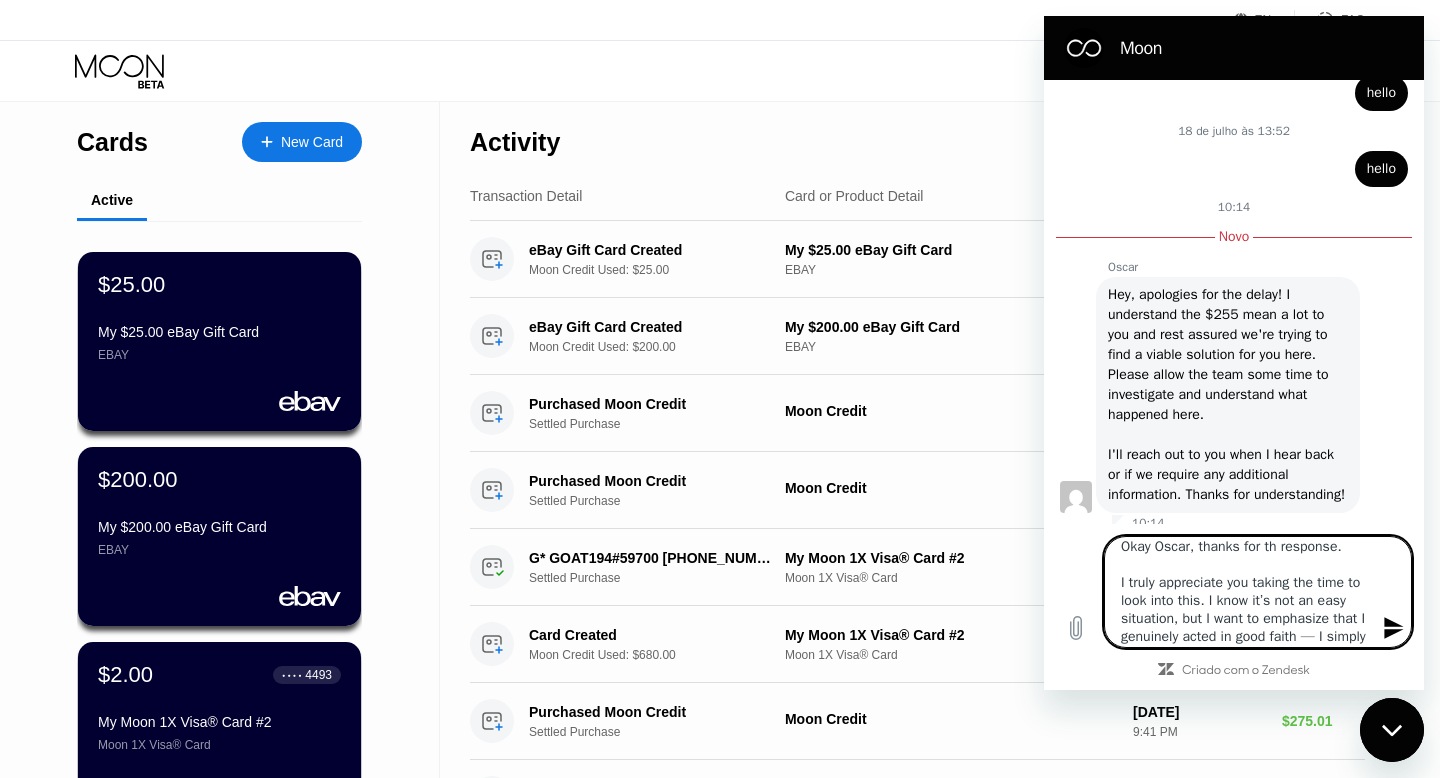 type on "Okay Oscar, thanks for the response.
I truly appreciate you taking the time to look into this. I know it’s not an easy situation, but I want to emphasize that I genuinely acted in good faith — I simply bought gift cards to make a regular purchase, and unfortunately lost access before I could even use them.
This money means a lot to me right now, and it would be a huge relief to know that something can be done, even if it’s just converting the balance into credits.
Thanks again for your help and kindness — I’m really hoping for a positive outcome." 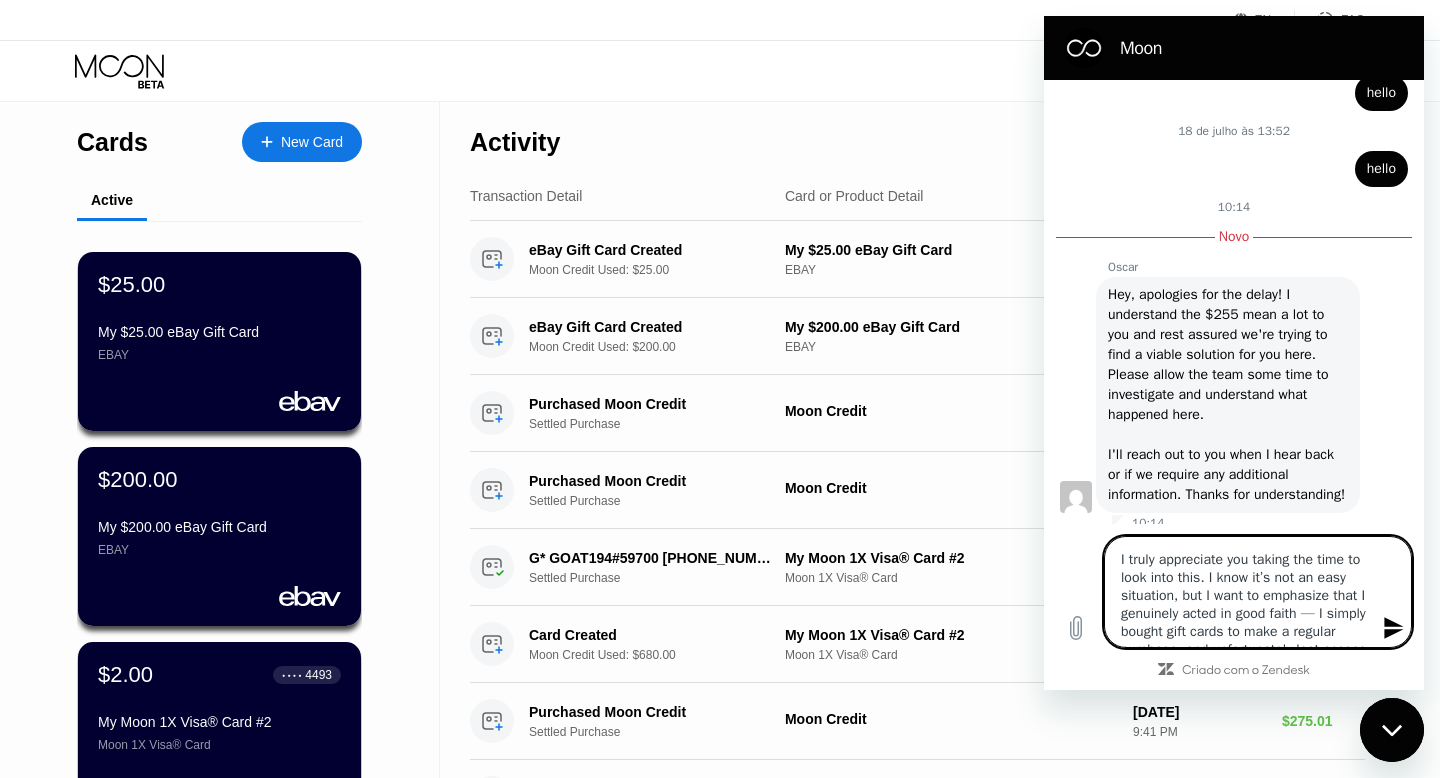 scroll, scrollTop: 0, scrollLeft: 0, axis: both 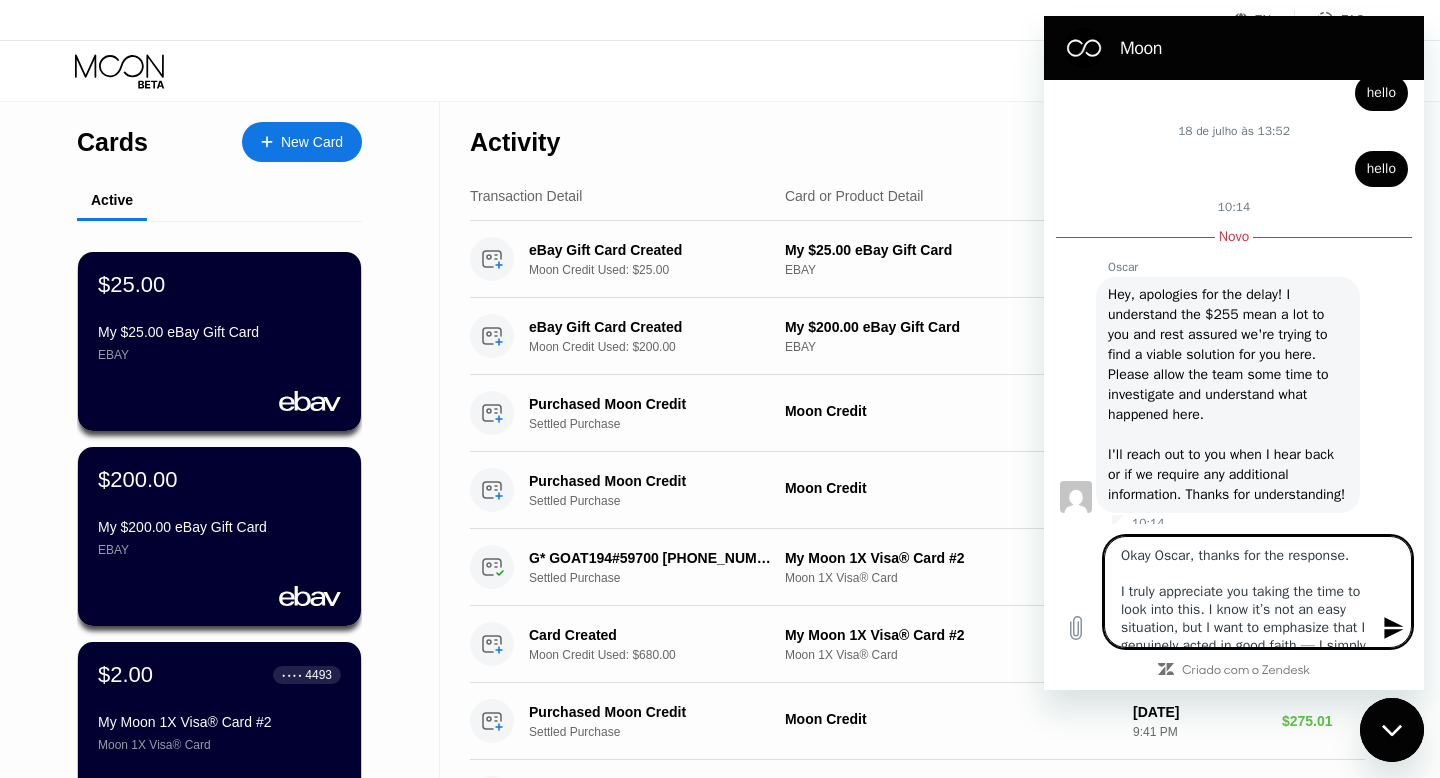 click on "Okay Oscar, thanks for the response.
I truly appreciate you taking the time to look into this. I know it’s not an easy situation, but I want to emphasize that I genuinely acted in good faith — I simply bought gift cards to make a regular purchase, and unfortunately lost access before I could even use them.
This money means a lot to me right now, and it would be a huge relief to know that something can be done, even if it’s just converting the balance into credits.
Thanks again for your help and kindness — I’m really hoping for a positive outcome." at bounding box center (1258, 592) 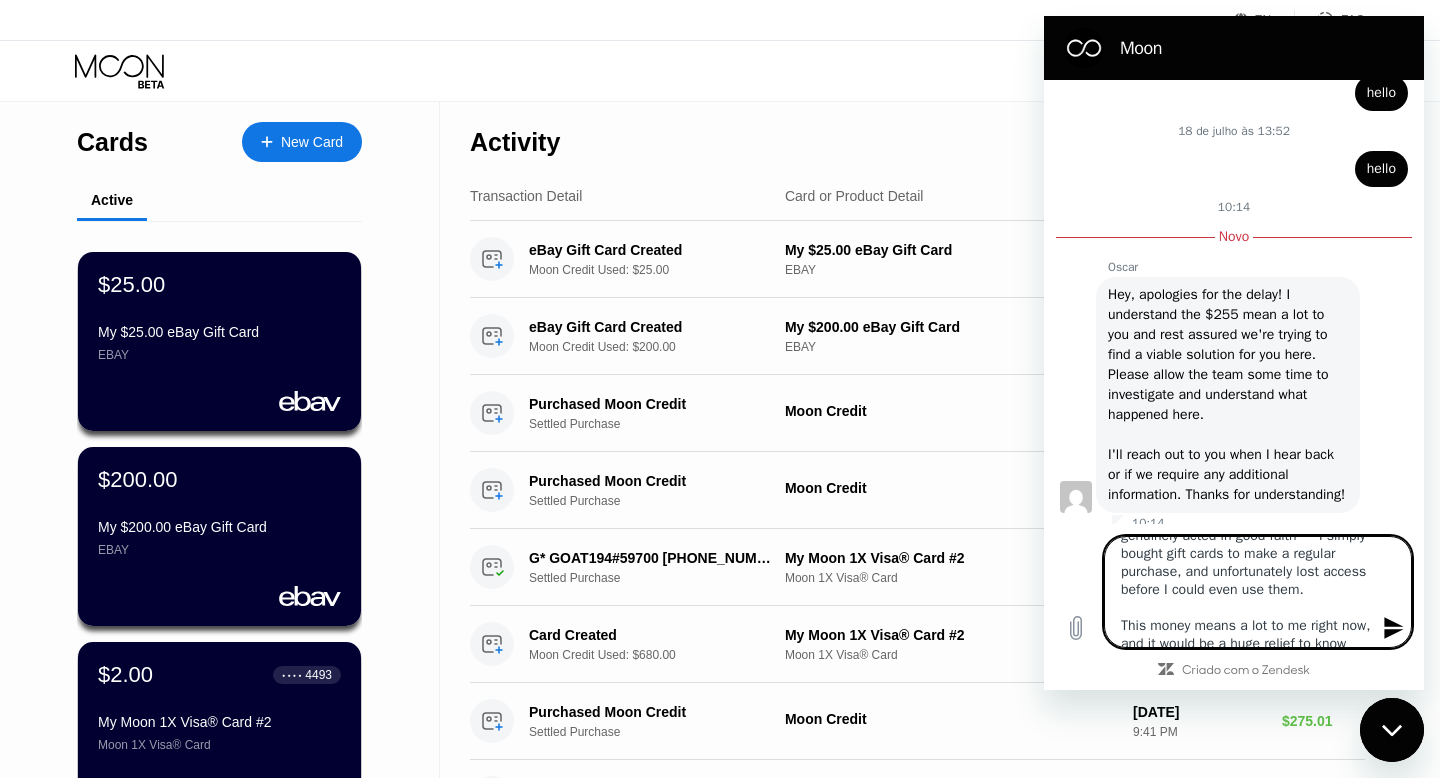 scroll, scrollTop: 108, scrollLeft: 0, axis: vertical 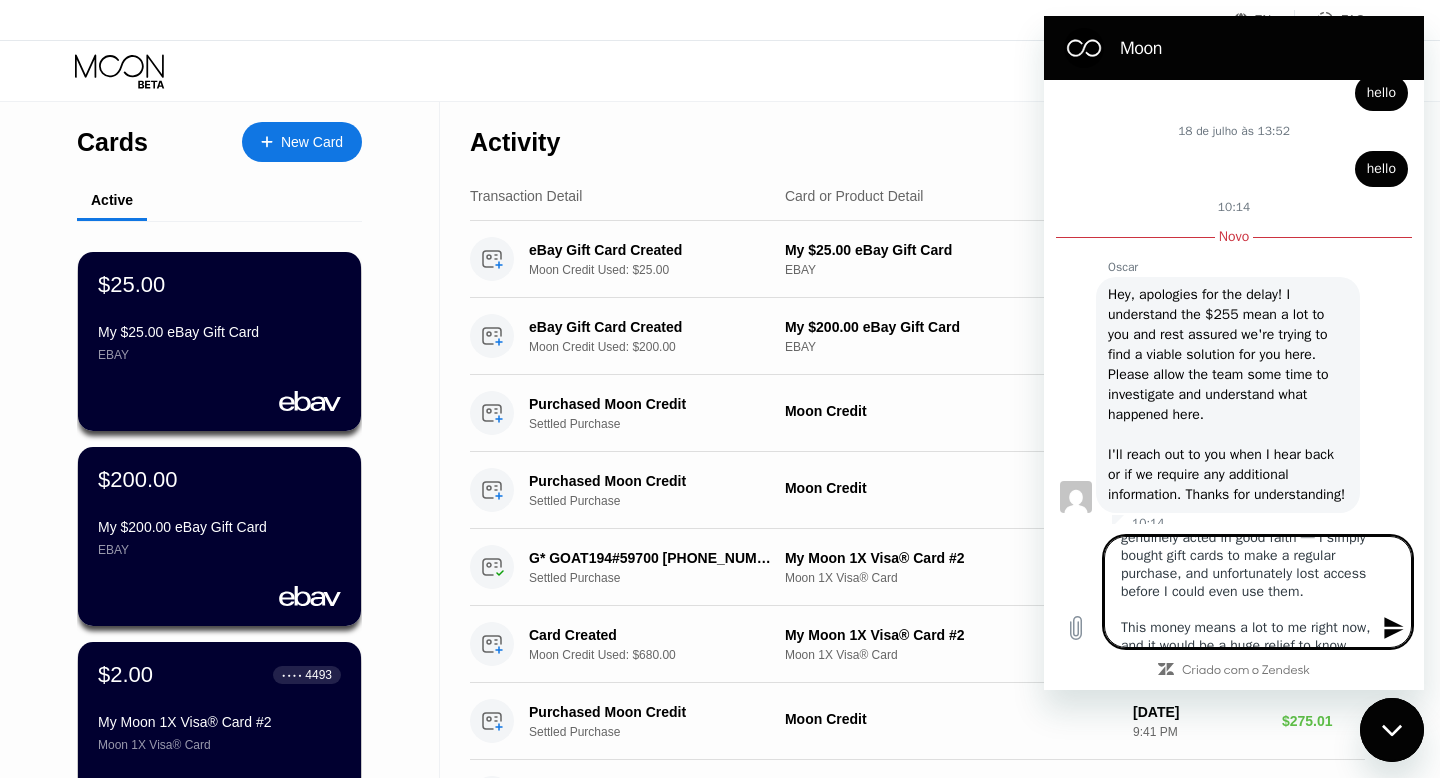 drag, startPoint x: 1228, startPoint y: 581, endPoint x: 1258, endPoint y: 612, distance: 43.13931 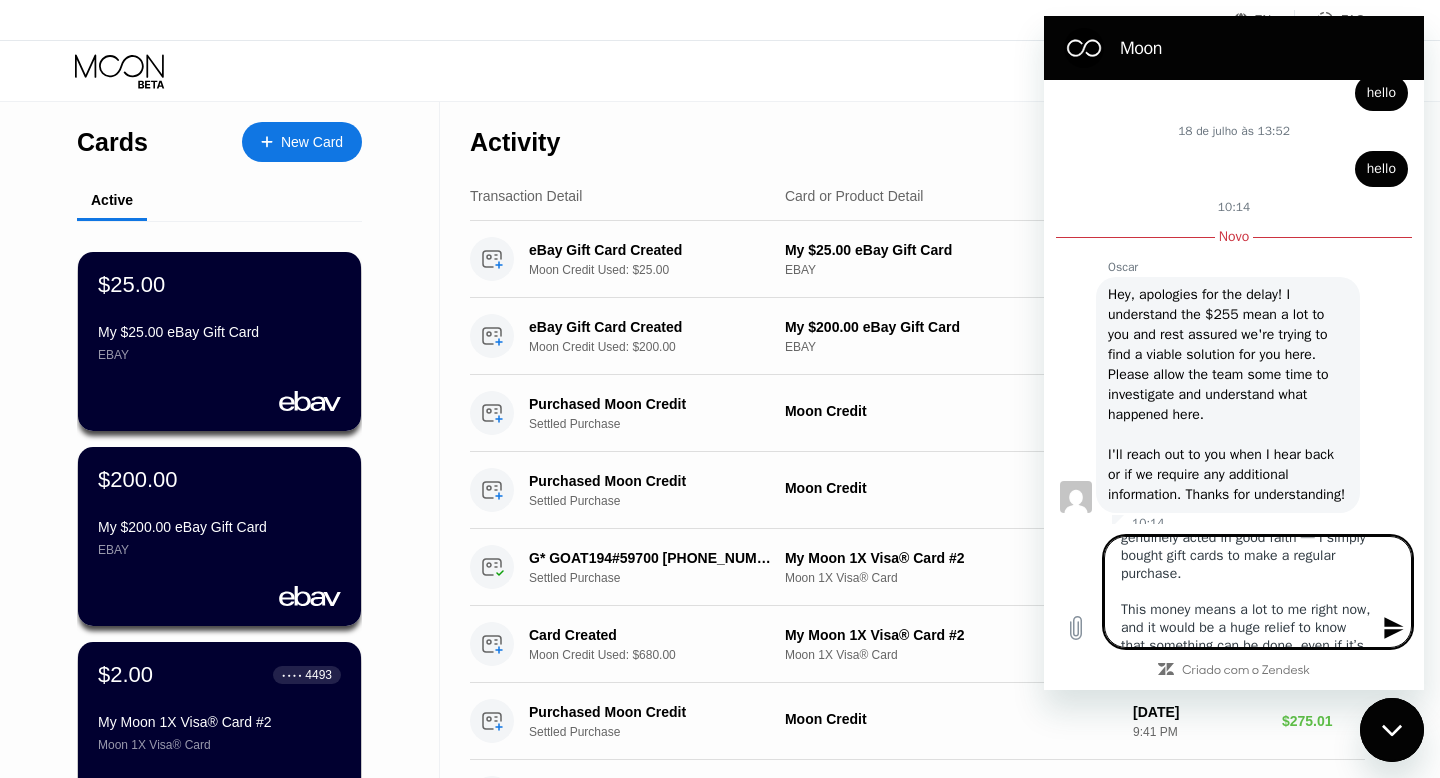 type on "Okay Oscar, thanks for the response.
I truly appreciate you taking the time to look into this. I know it’s not an easy situation, but I want to emphasize that I genuinely acted in good faith — I simply bought gift cards to make a regular purchase..
This money means a lot to me right now, and it would be a huge relief to know that something can be done, even if it’s just converting the balance into credits.
Thanks again for your help and kindness — I’m really hoping for a positive outcome." 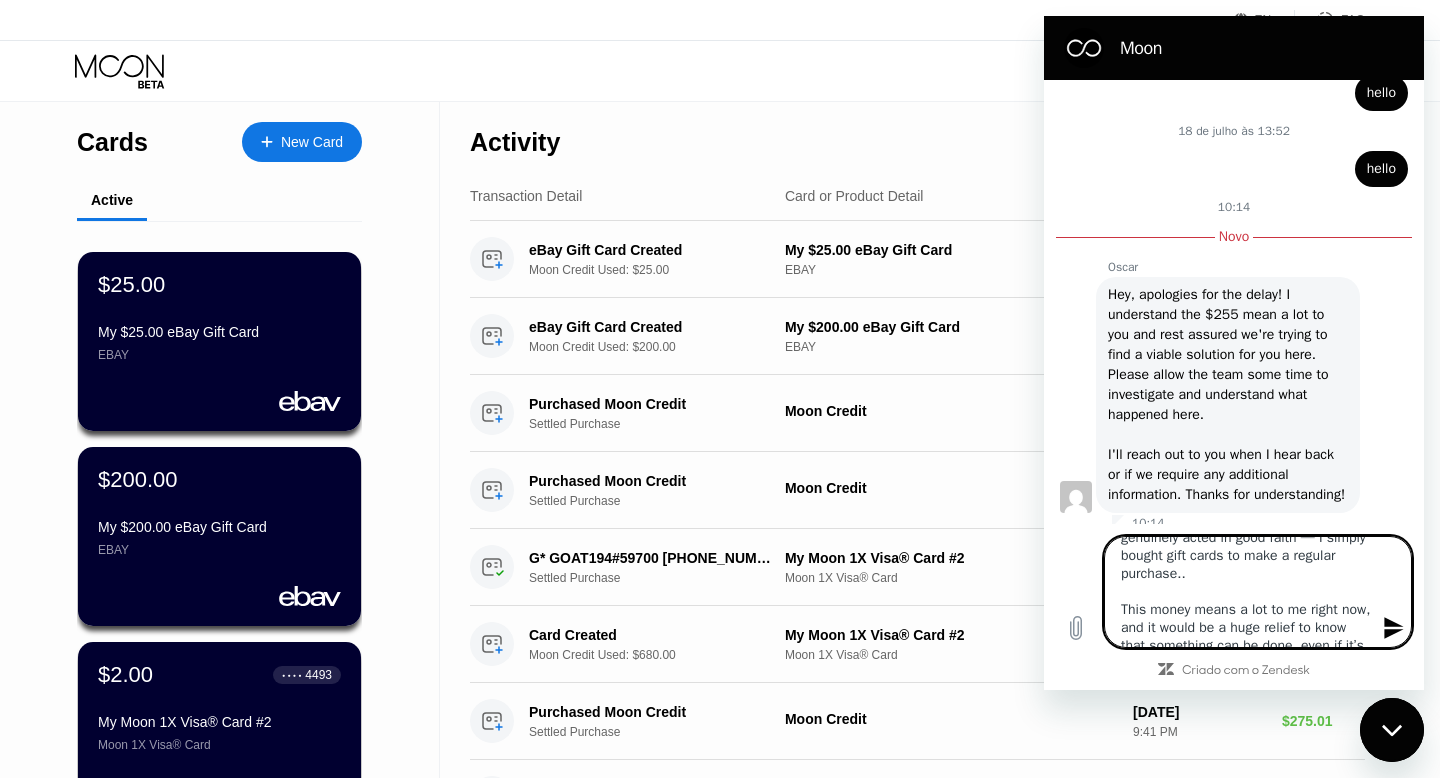 type on "Okay Oscar, thanks for the response.
I truly appreciate you taking the time to look into this. I know it’s not an easy situation, but I want to emphasize that I genuinely acted in good faith — I simply bought gift cards to make a regular purchase...
This money means a lot to me right now, and it would be a huge relief to know that something can be done, even if it’s just converting the balance into credits.
Thanks again for your help and kindness — I’m really hoping for a positive outcome." 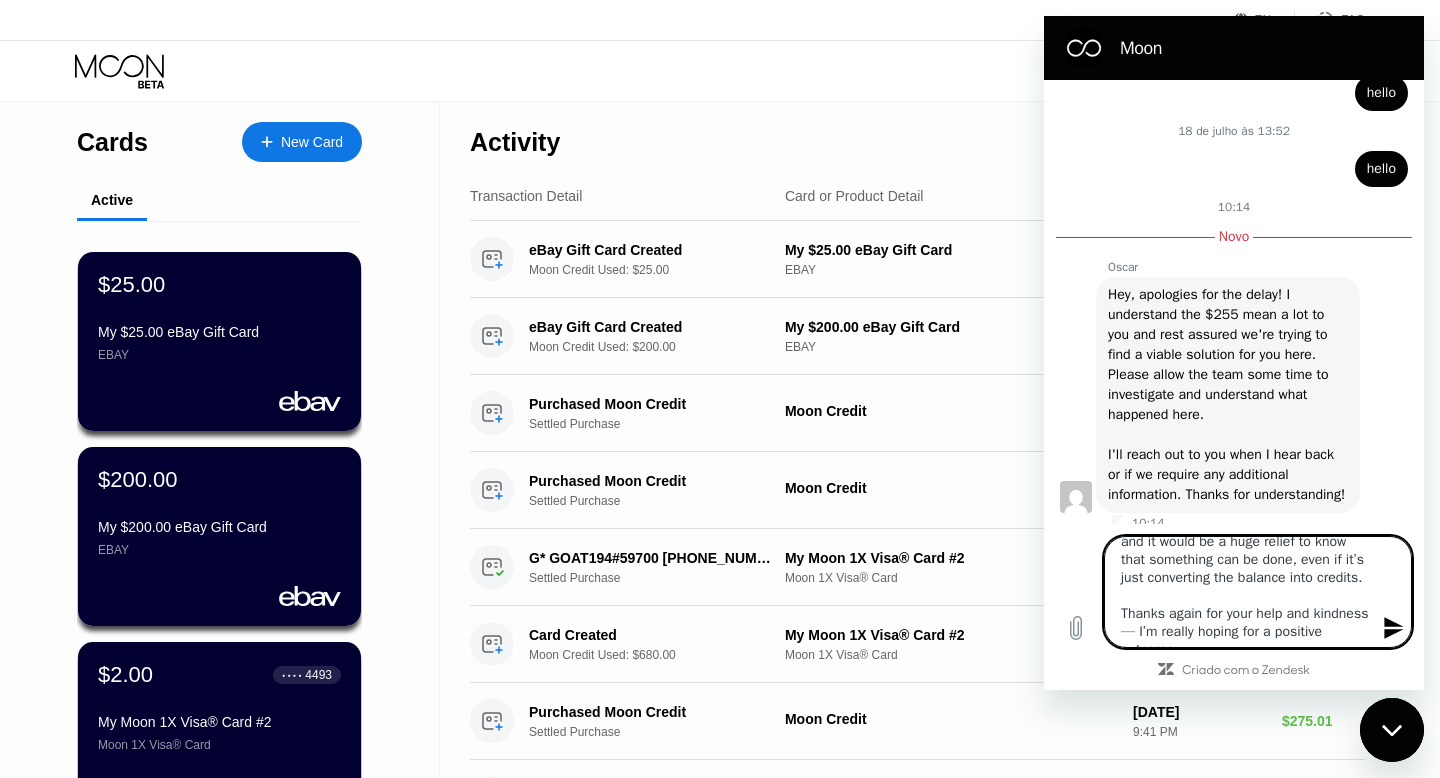 scroll, scrollTop: 144, scrollLeft: 0, axis: vertical 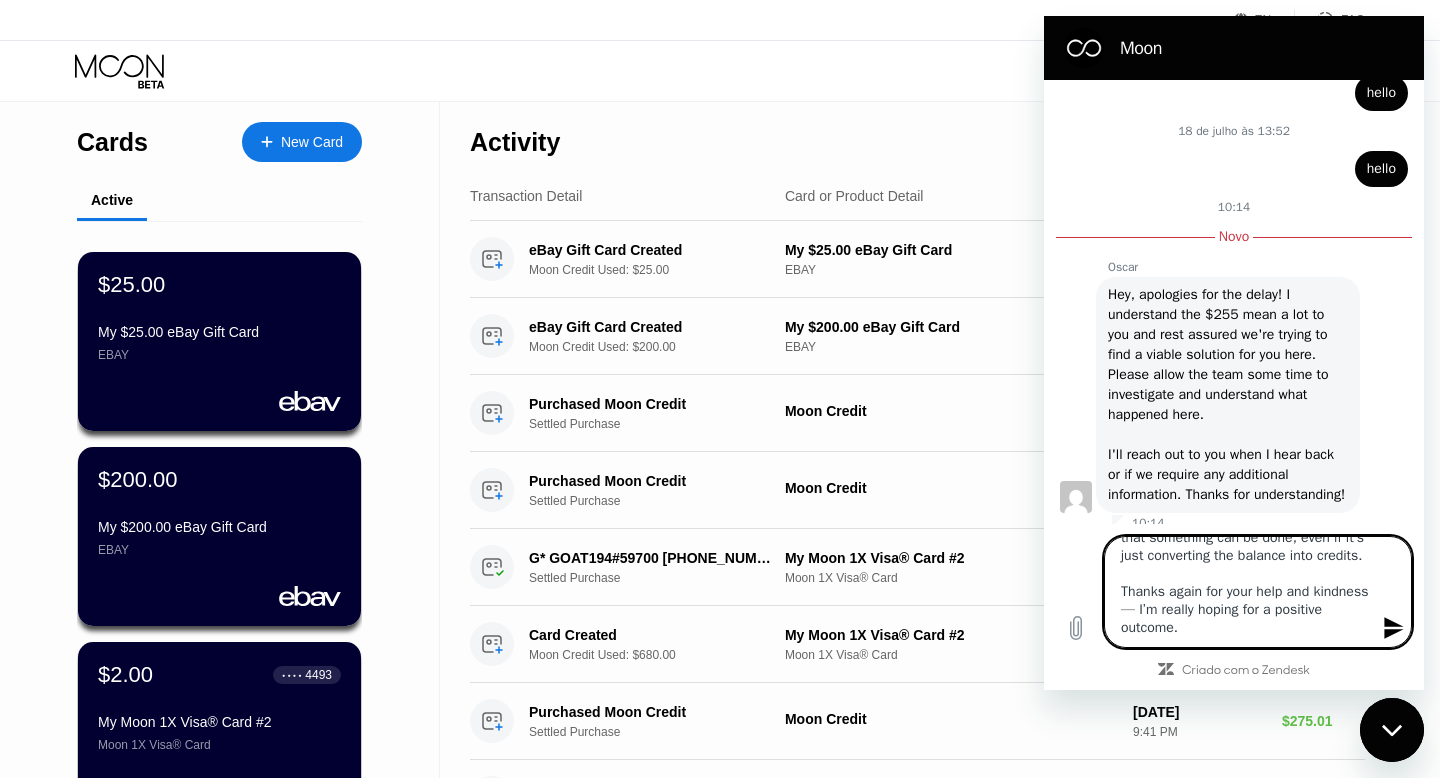 drag, startPoint x: 1117, startPoint y: 572, endPoint x: 1227, endPoint y: 565, distance: 110.2225 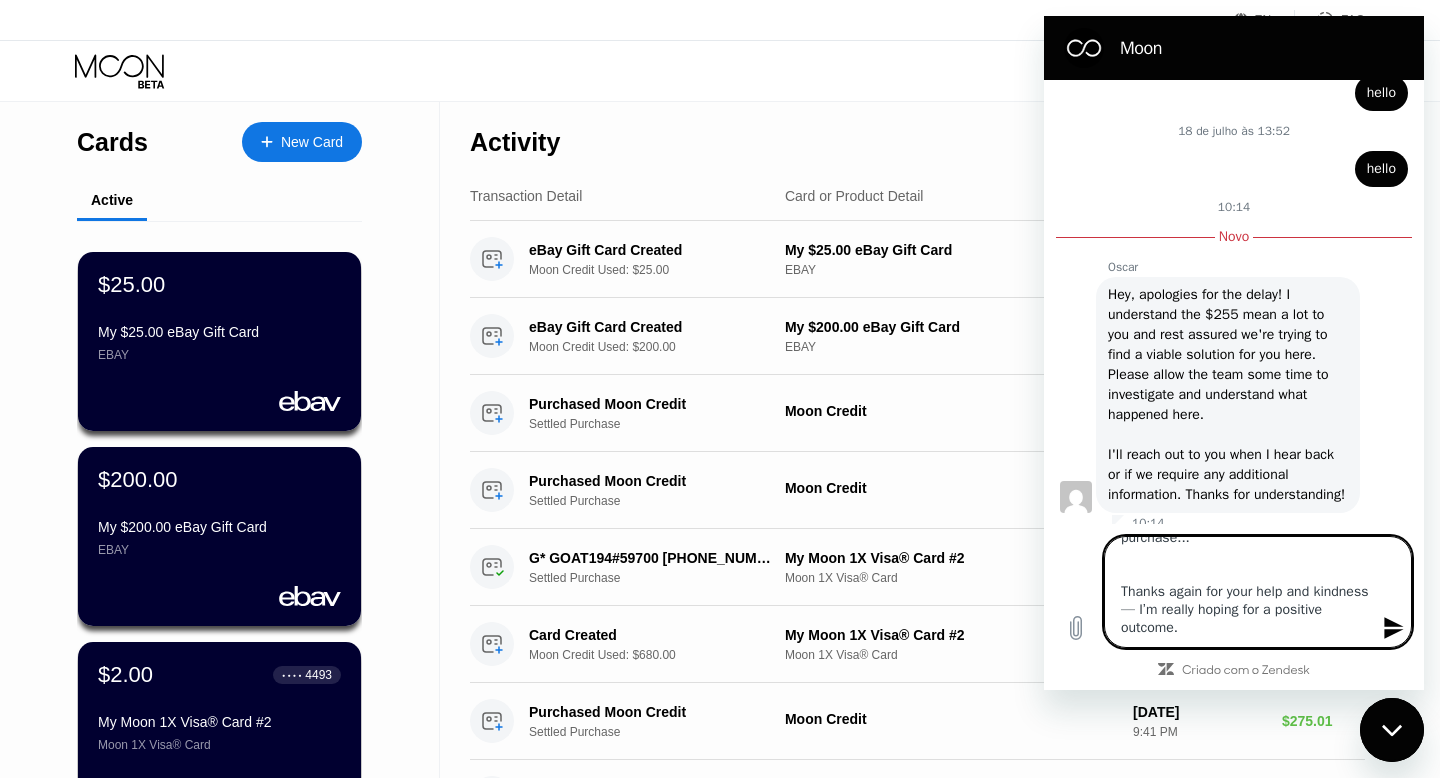type on "Okay Oscar, thanks for the response.
I truly appreciate you taking the time to look into this. I know it’s not an easy situation, but I want to emphasize that I genuinely acted in good faith — I simply bought gift cards to make a regular purchase...
Thanks again for your help and kindness — I’m really hoping for a positive outcome." 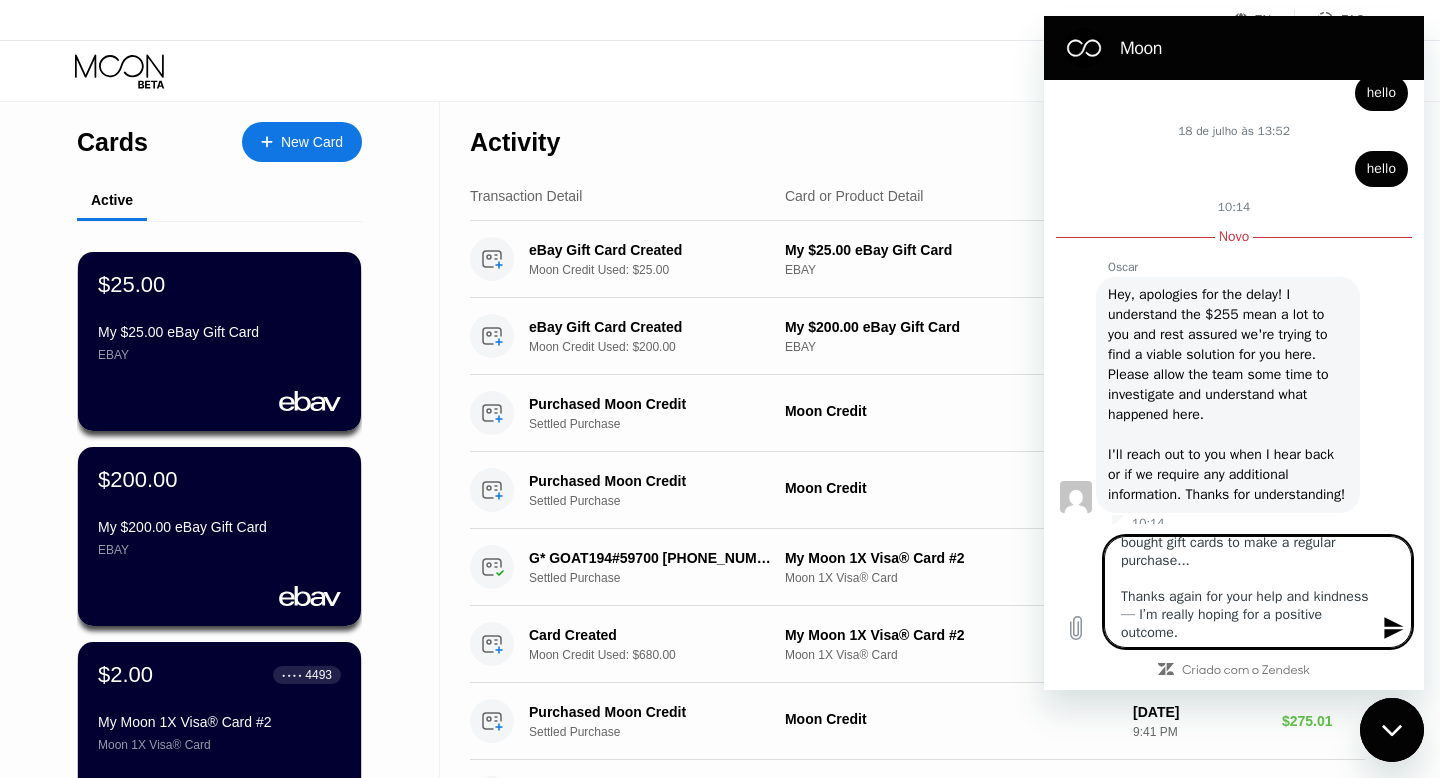 scroll, scrollTop: 126, scrollLeft: 0, axis: vertical 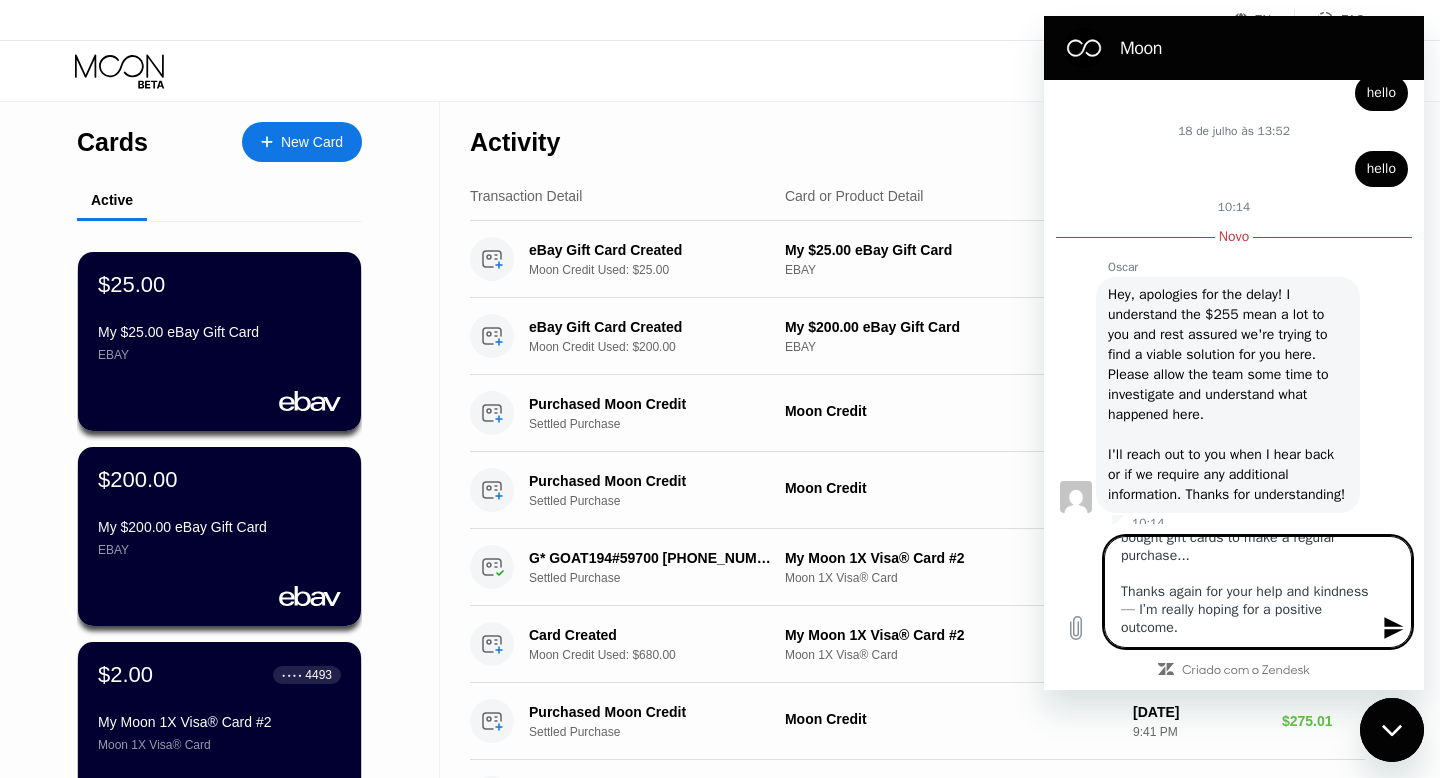type on "Okay Oscar, thanks for the response.
I truly appreciate you taking the time to look into this. I know it’s not an easy situation, but I want to emphasize that I genuinely acted in good faith — I simply bought gift cards to make a regular purchase...
Thanks again for your help and kindness — I’m really hoping for a positive outcome." 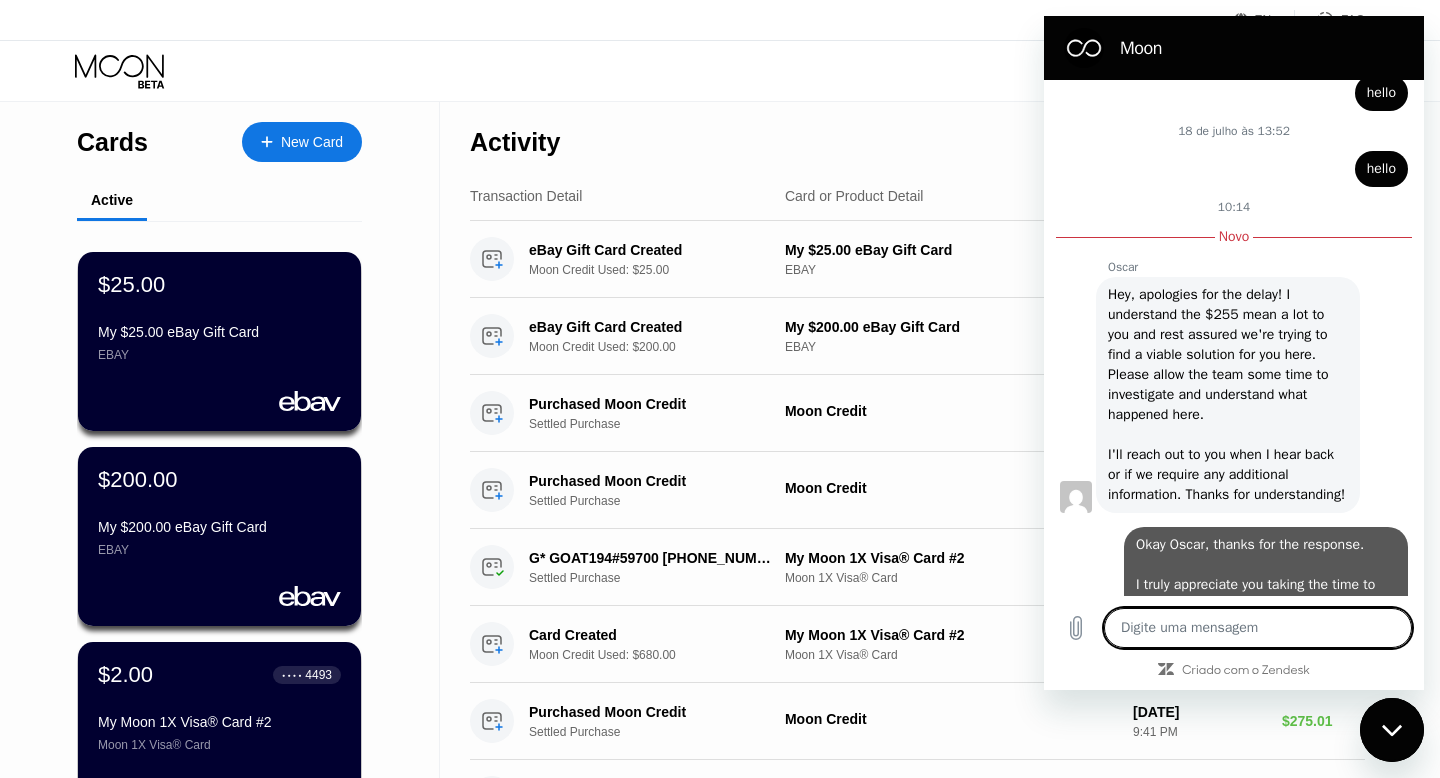 scroll, scrollTop: 0, scrollLeft: 0, axis: both 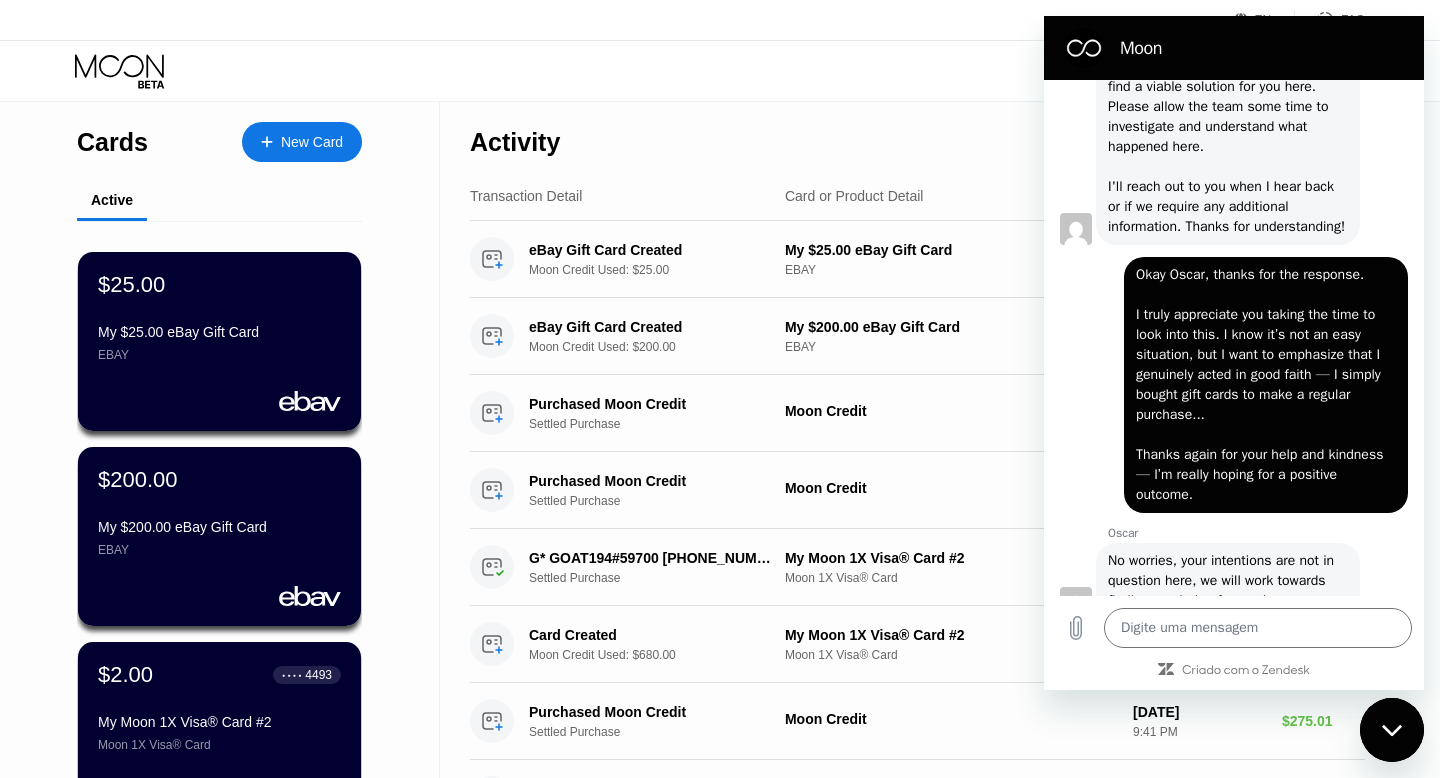 type on "x" 